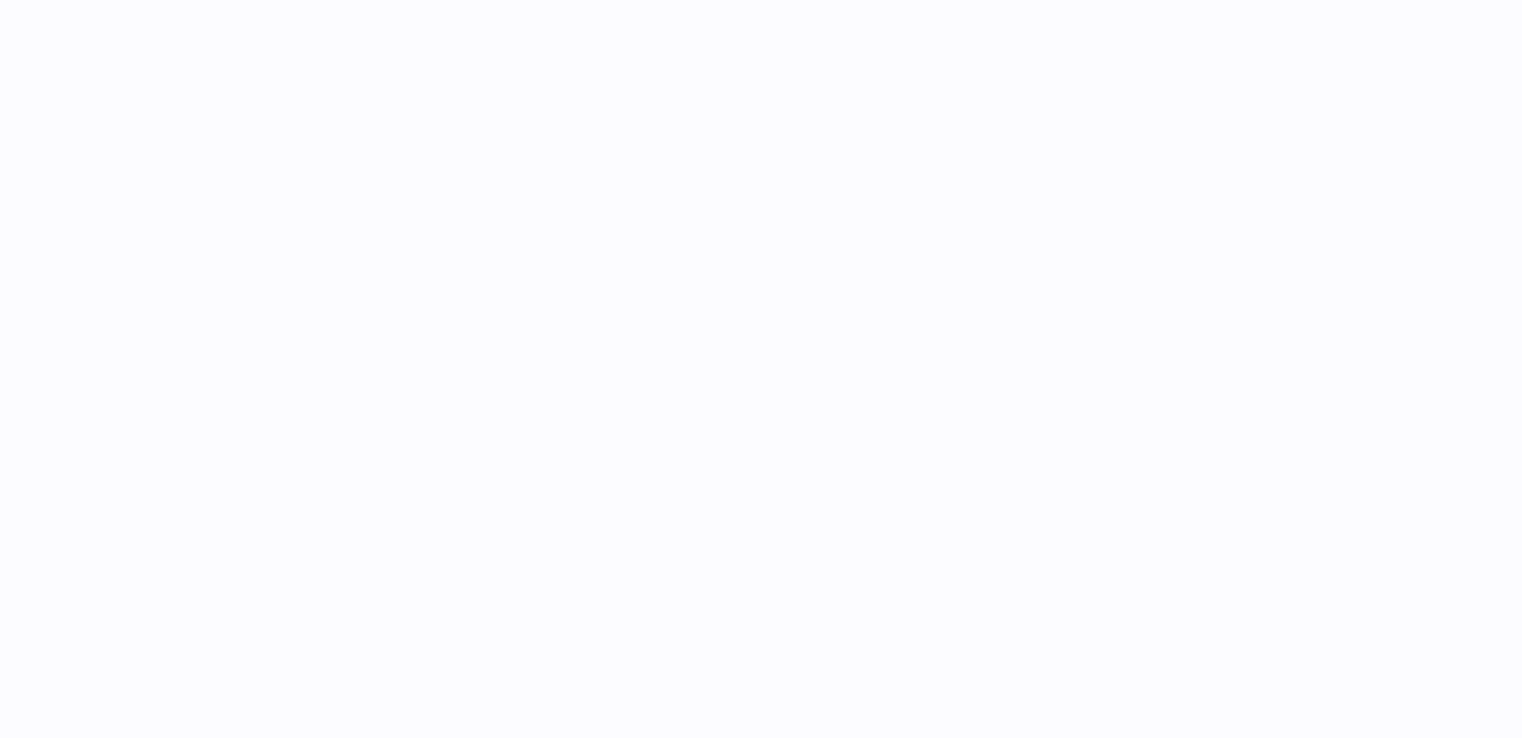 scroll, scrollTop: 0, scrollLeft: 0, axis: both 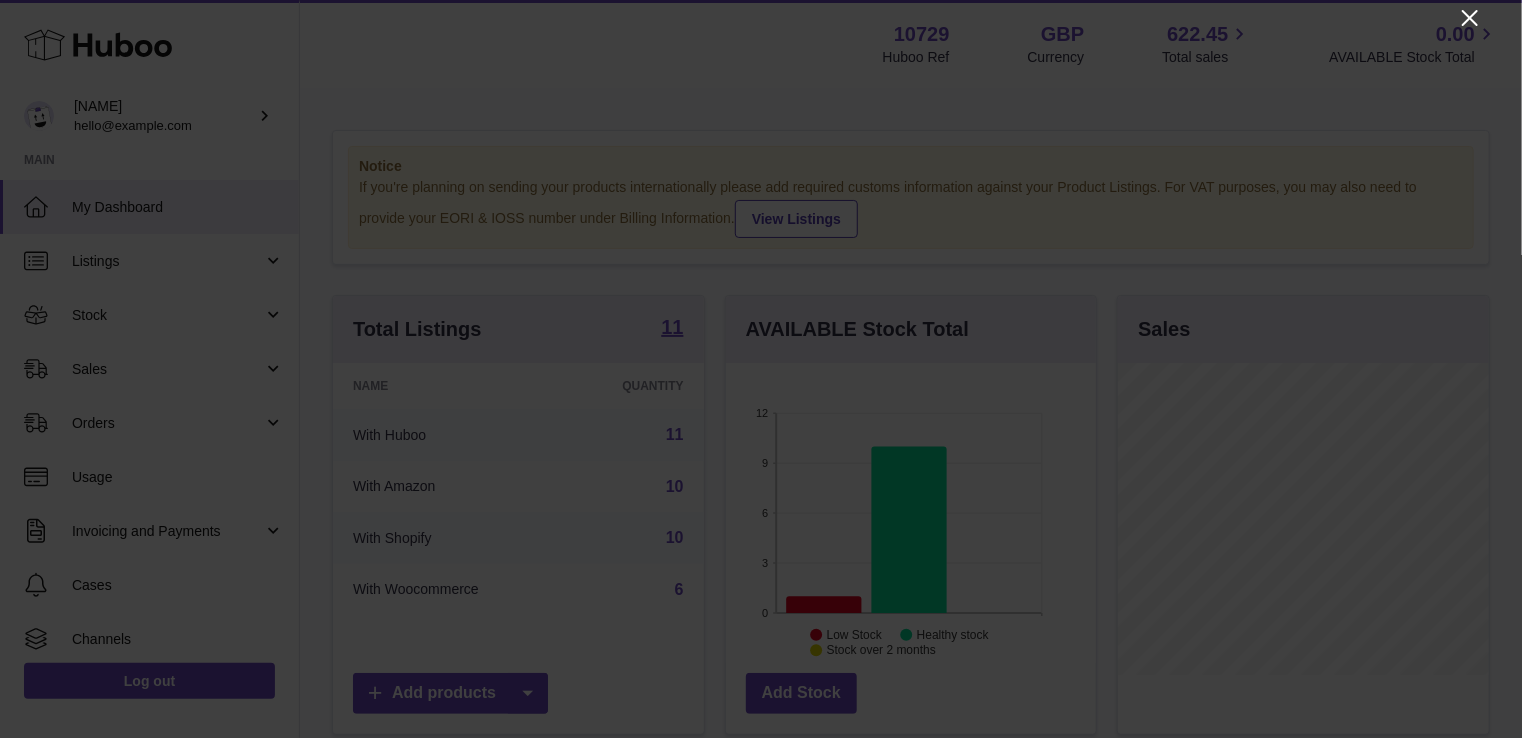 click 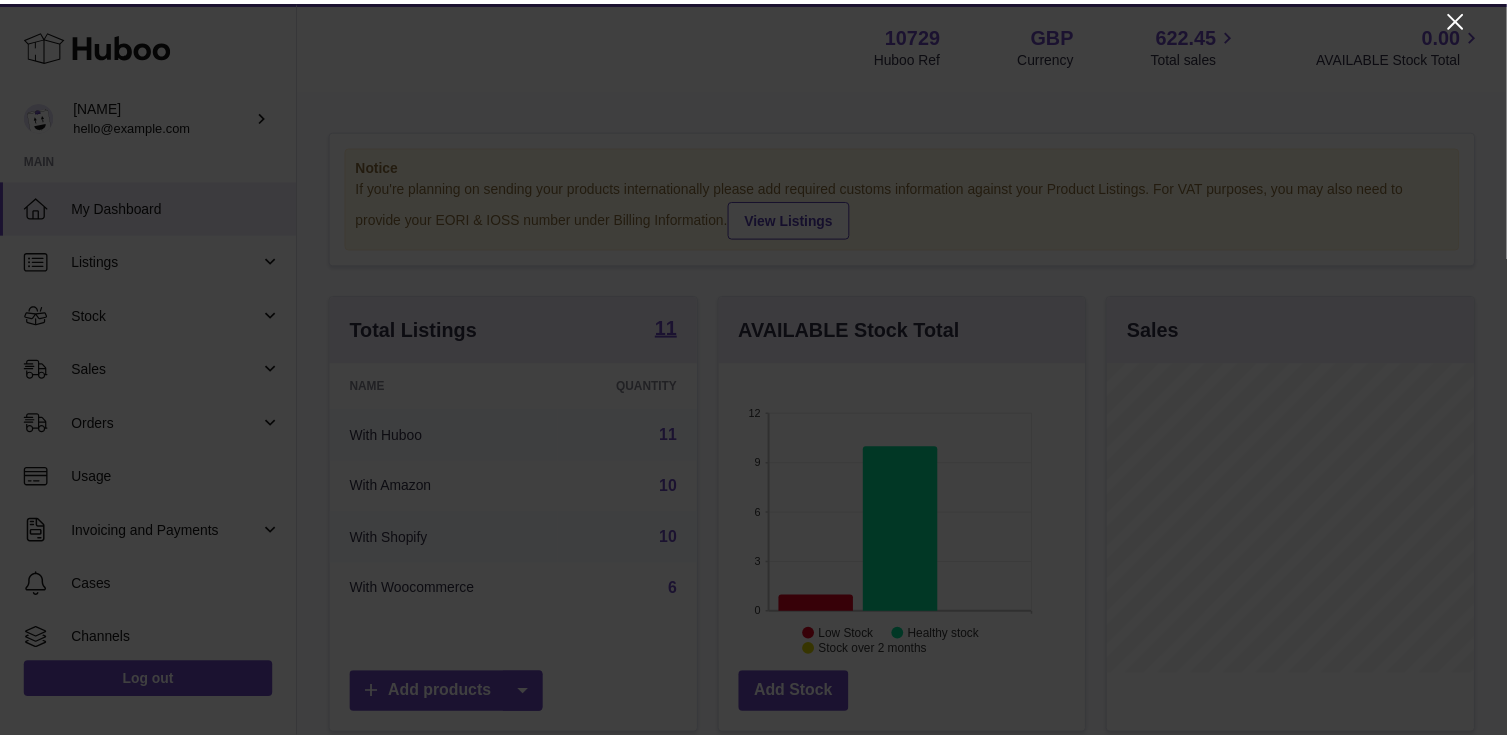 scroll, scrollTop: 312, scrollLeft: 365, axis: both 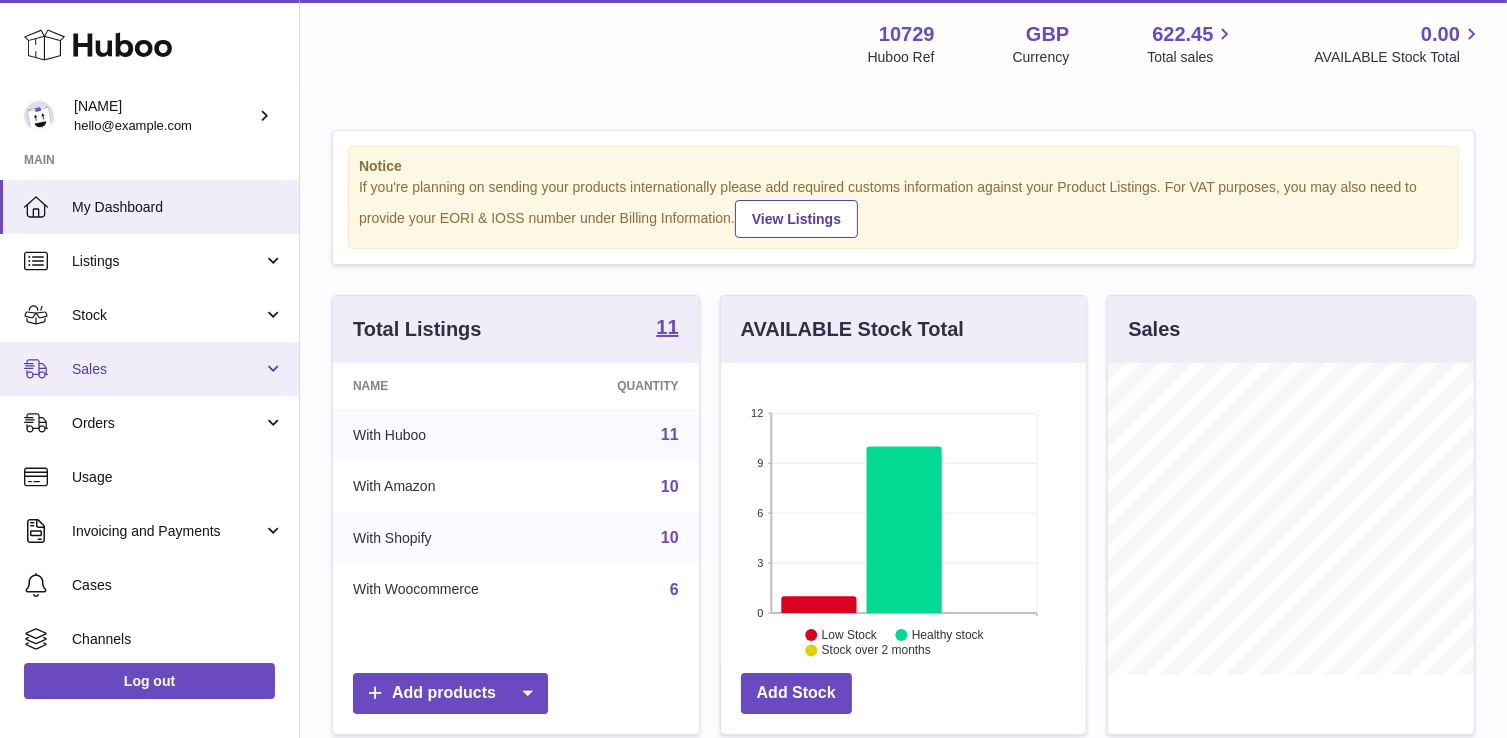 click on "Sales" at bounding box center (149, 369) 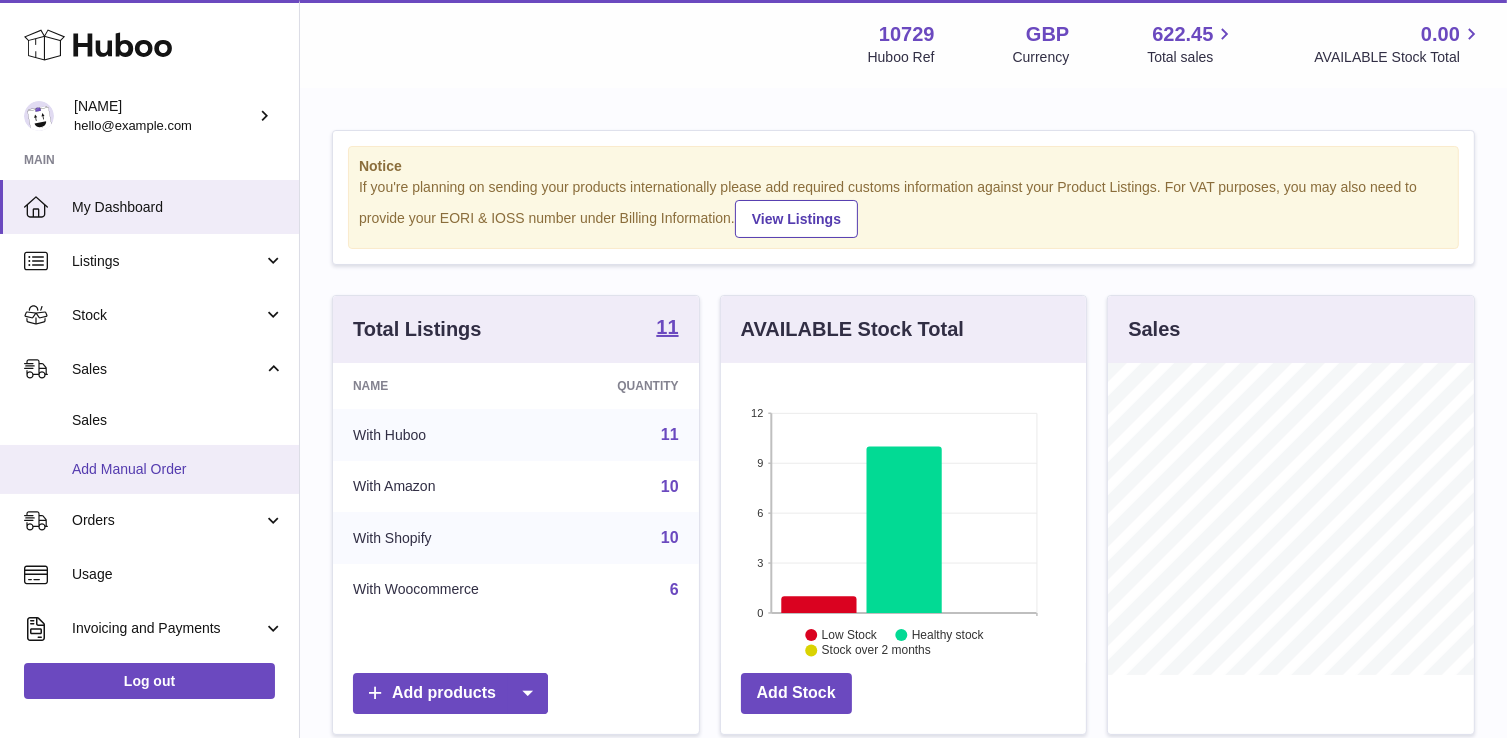 click on "Add Manual Order" at bounding box center [178, 469] 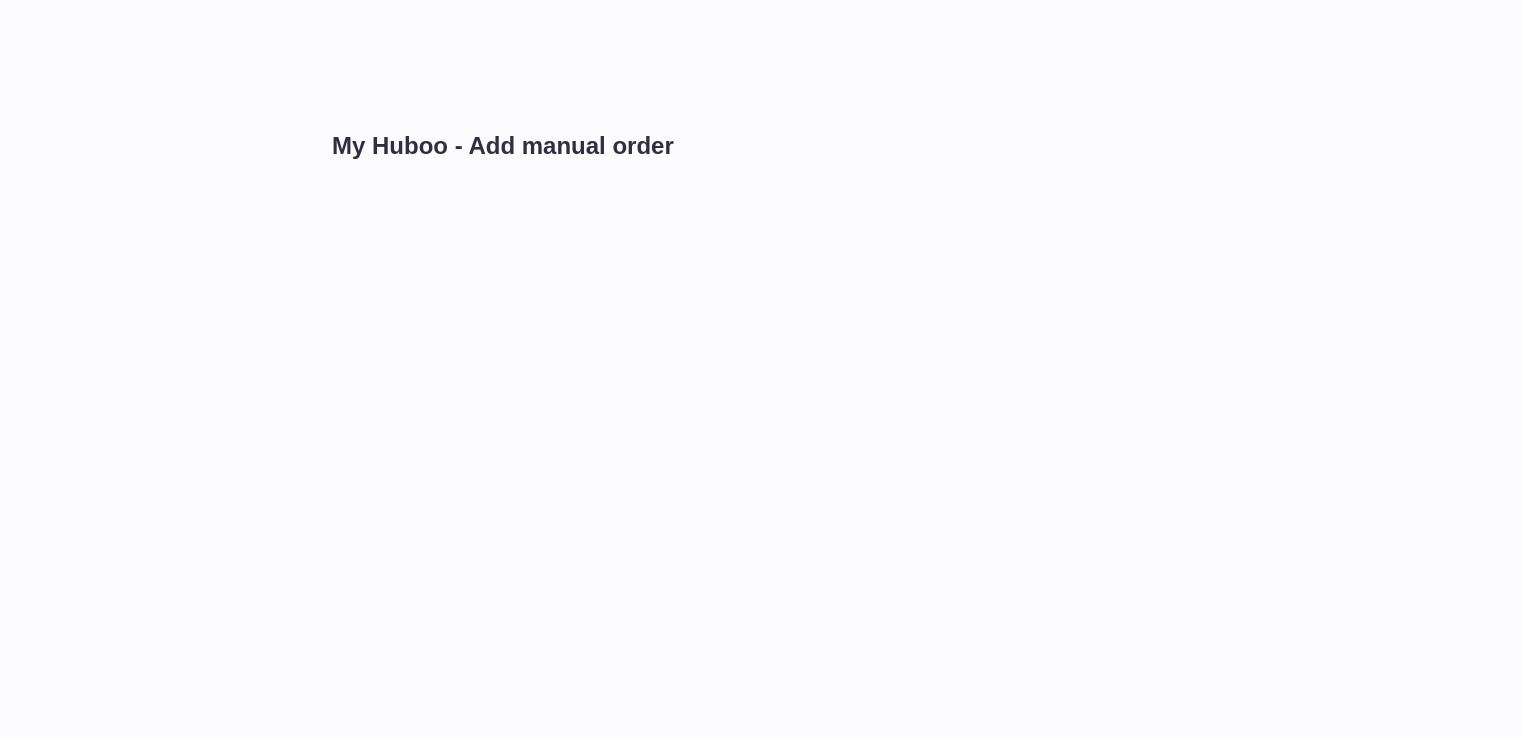 scroll, scrollTop: 0, scrollLeft: 0, axis: both 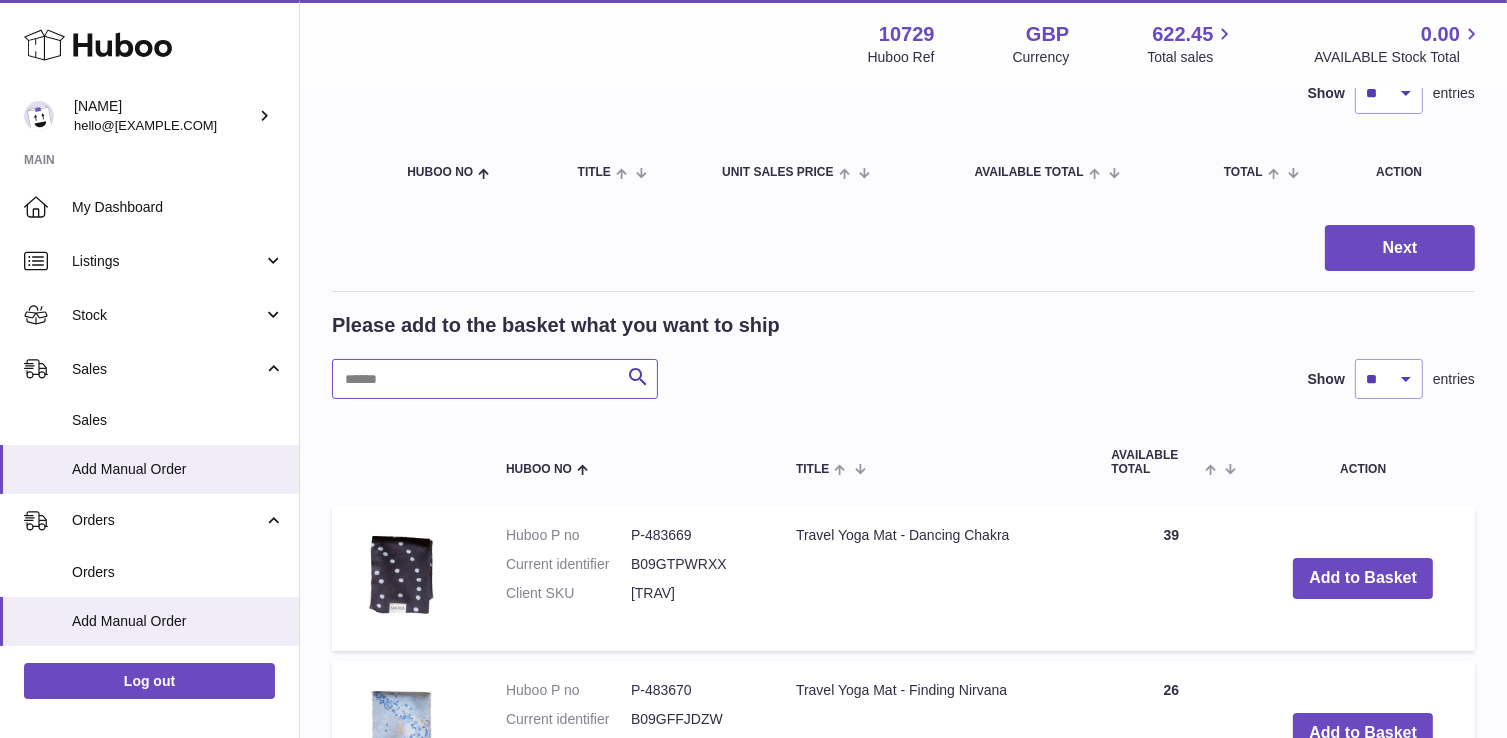 click at bounding box center (495, 379) 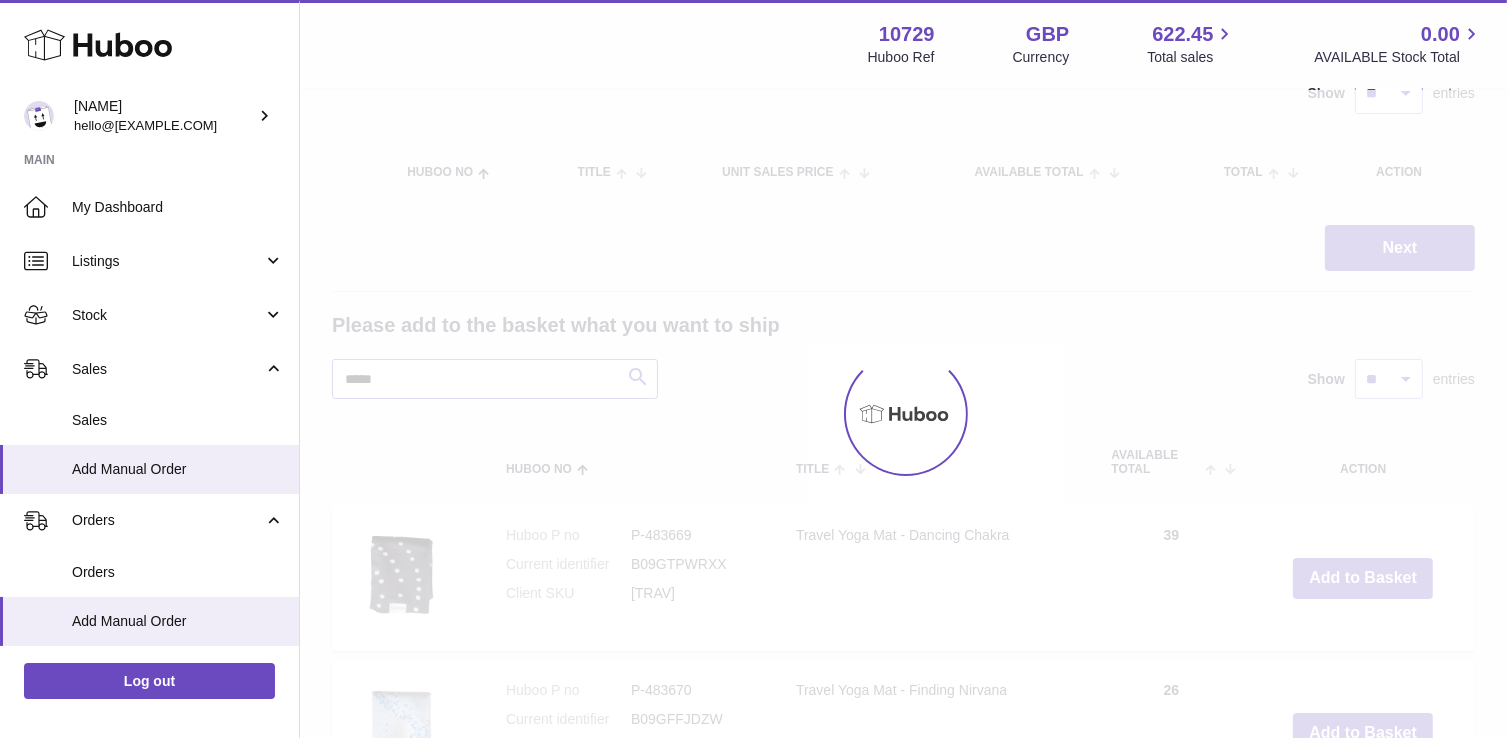 scroll, scrollTop: 129, scrollLeft: 0, axis: vertical 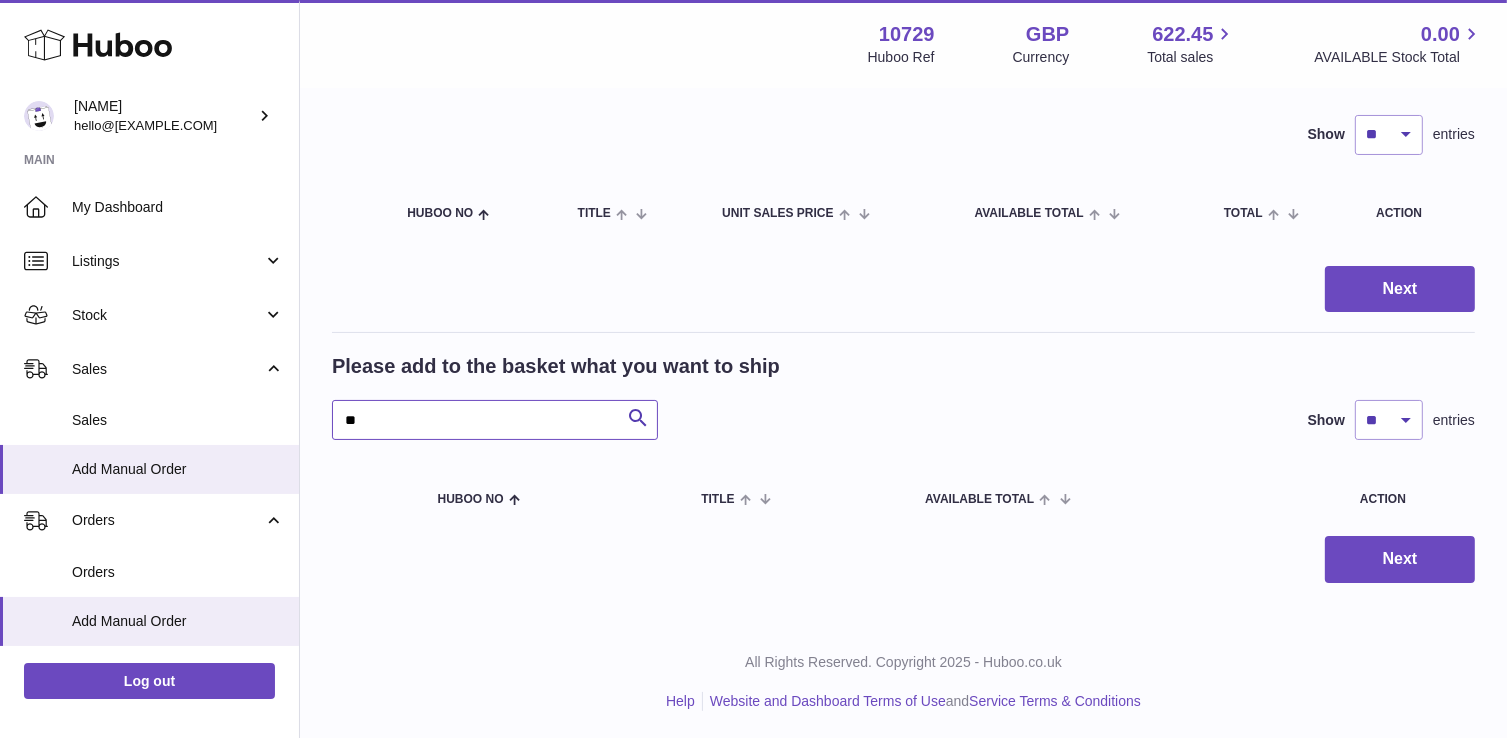 type on "*" 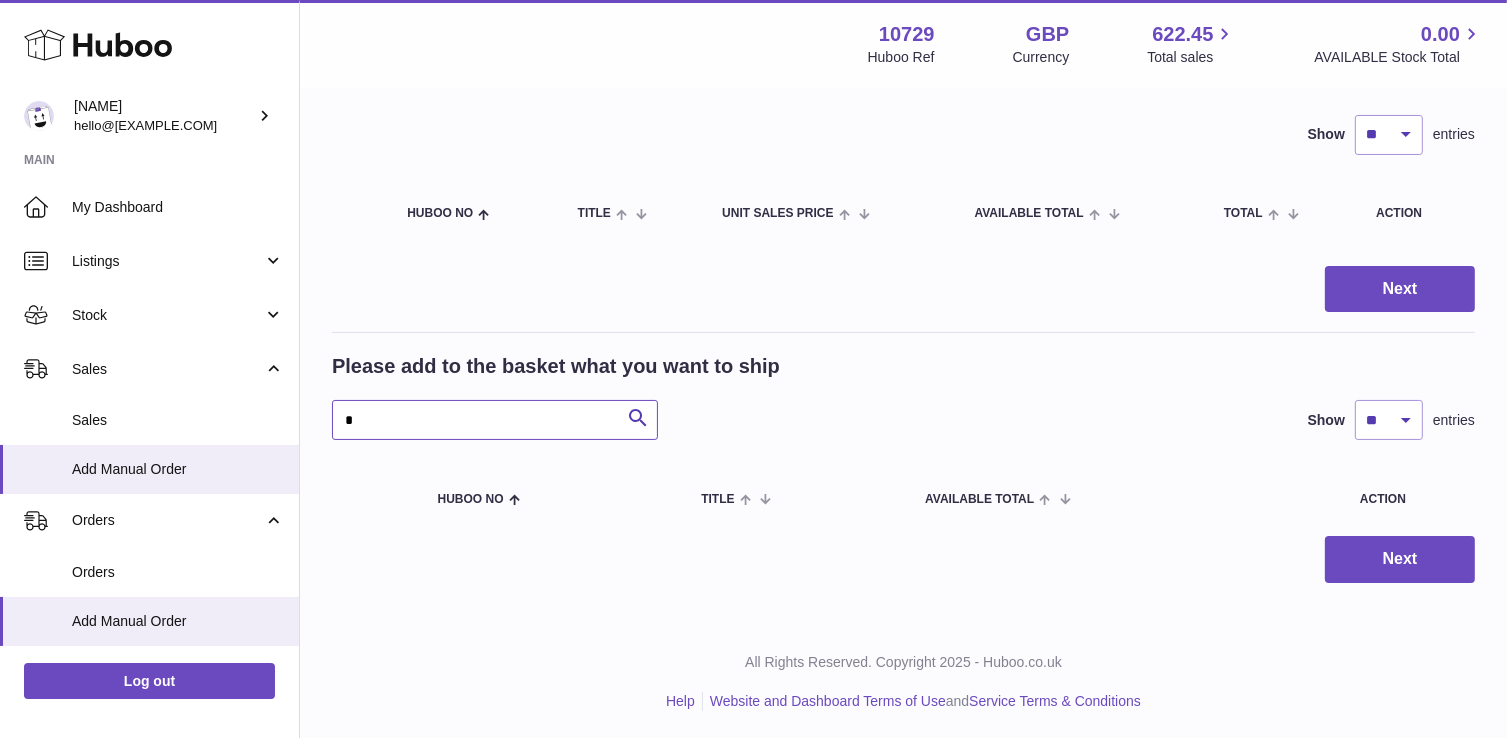 type 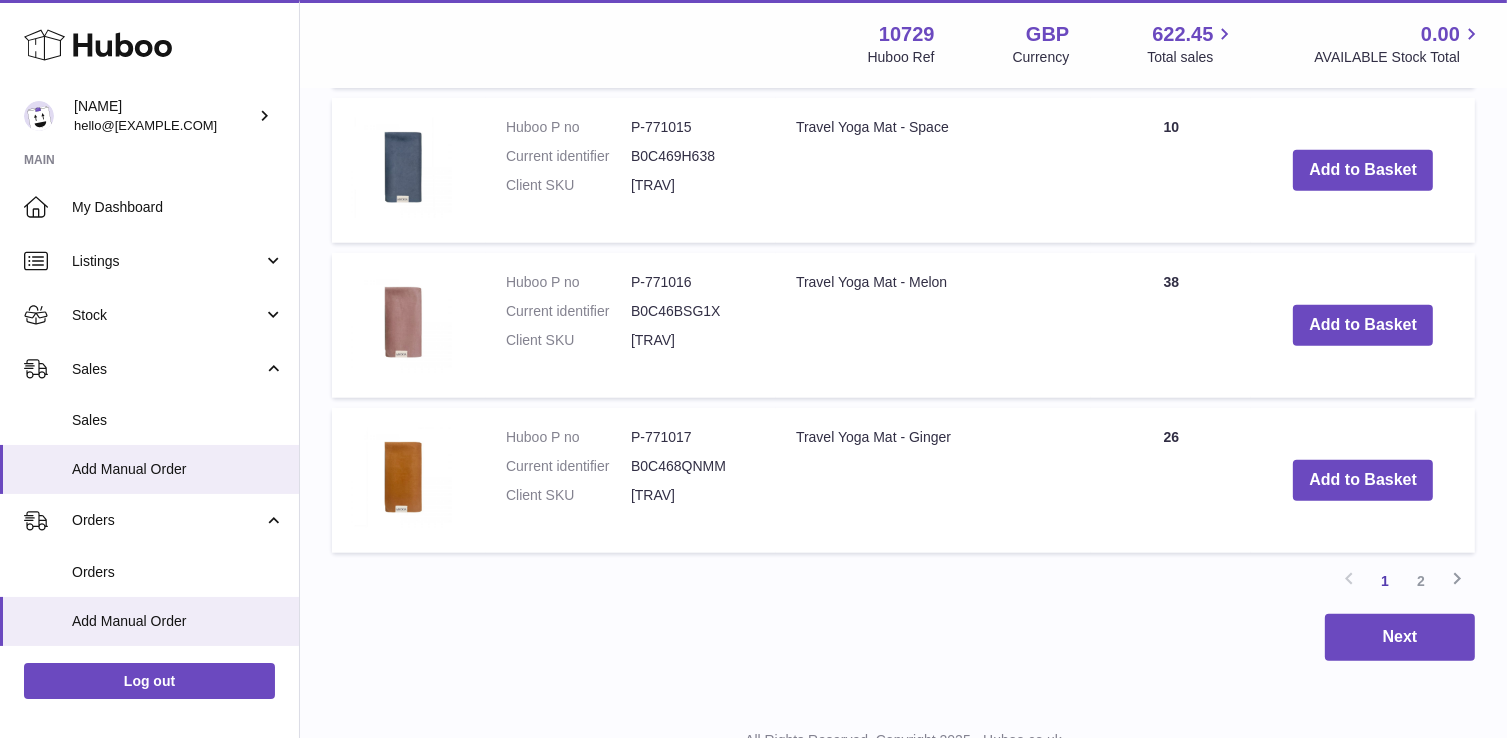 scroll, scrollTop: 1765, scrollLeft: 0, axis: vertical 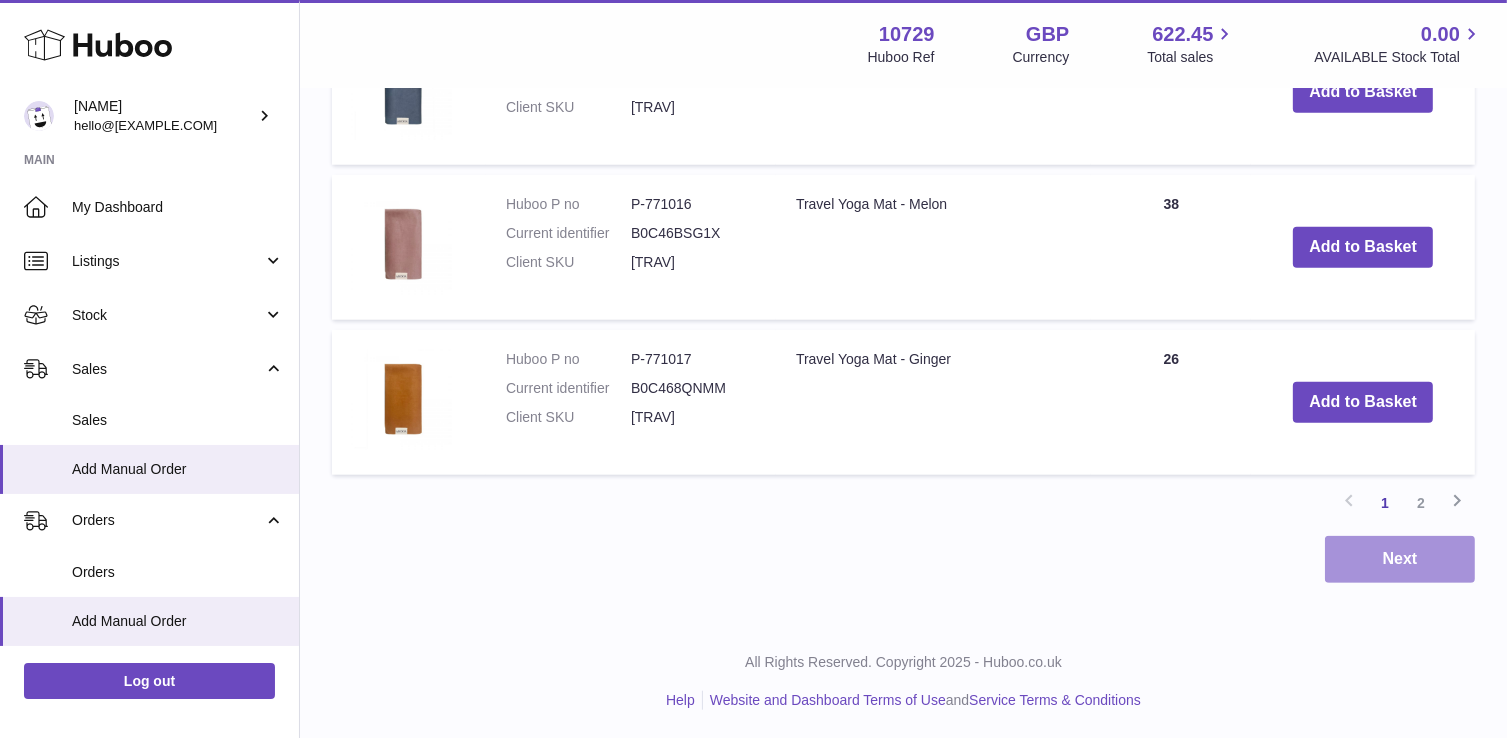 click on "Next" at bounding box center [1400, 559] 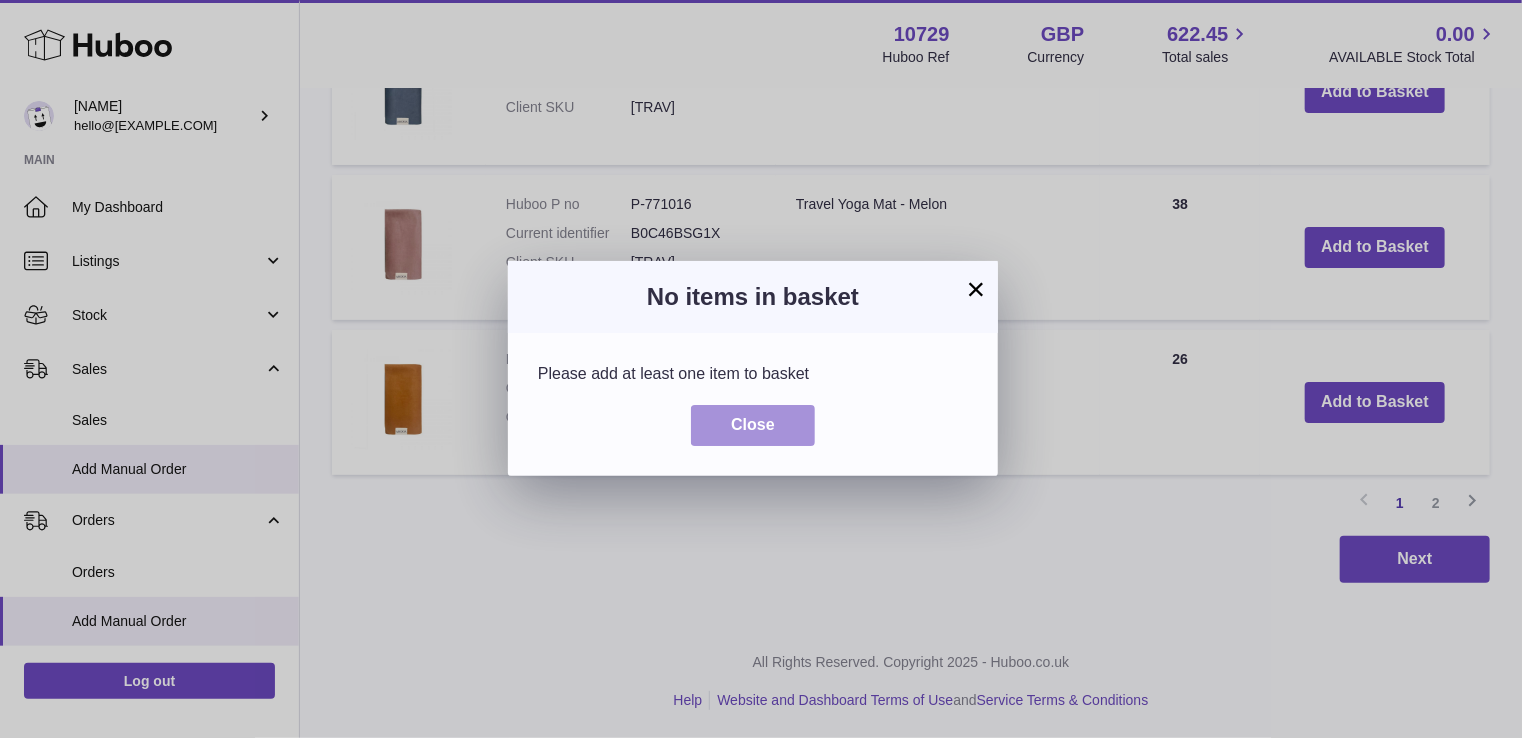 click on "Close" at bounding box center [753, 425] 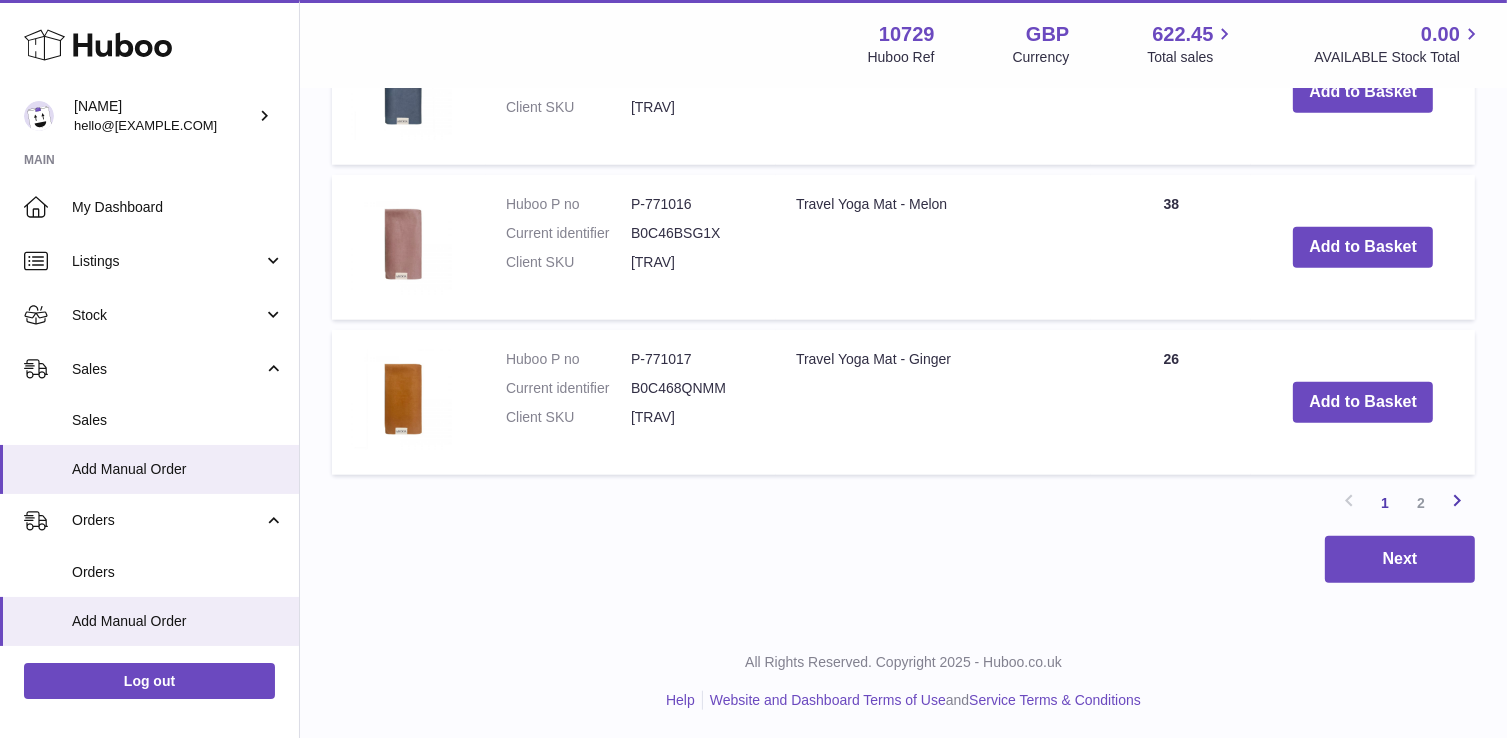 click at bounding box center [1457, 500] 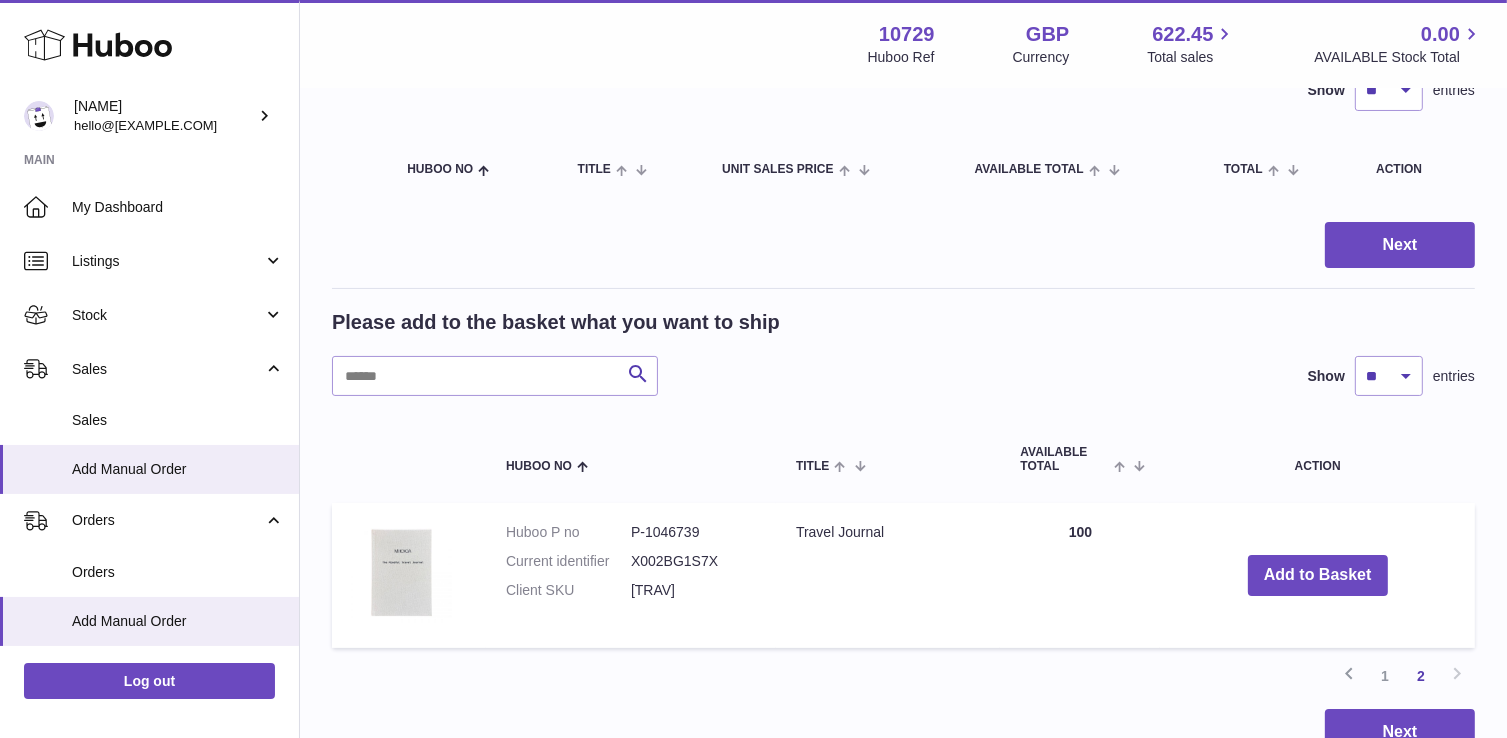 scroll, scrollTop: 175, scrollLeft: 0, axis: vertical 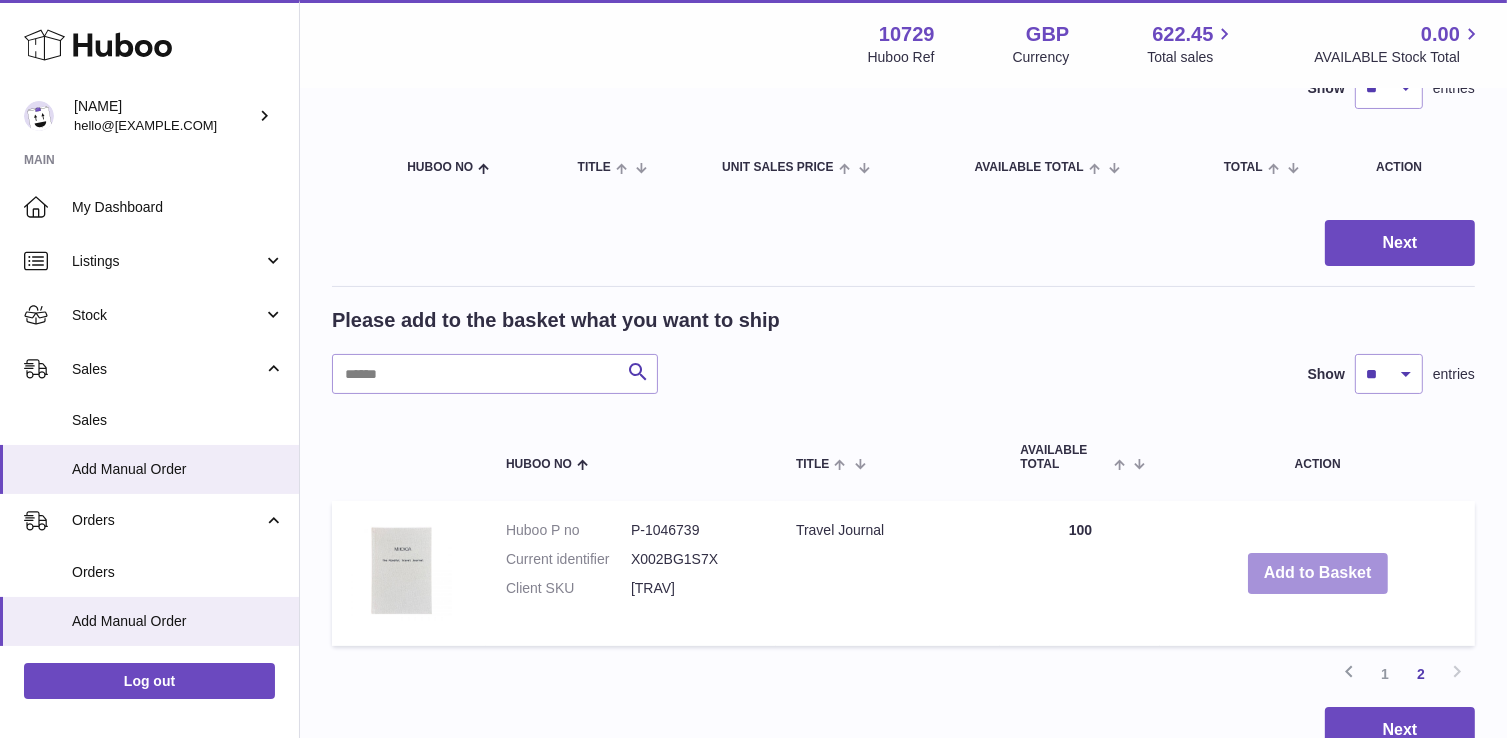 click on "Add to Basket" at bounding box center [1318, 573] 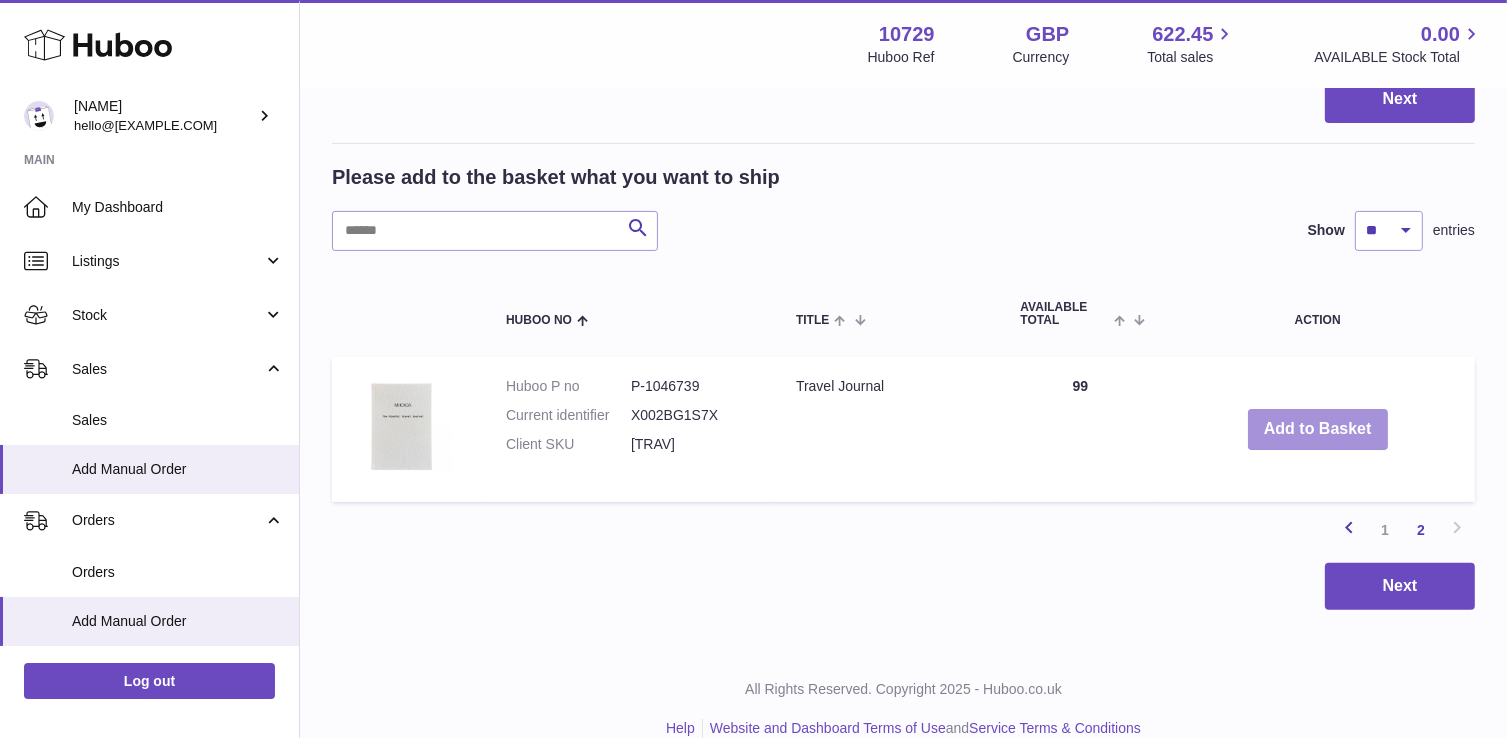 scroll, scrollTop: 487, scrollLeft: 0, axis: vertical 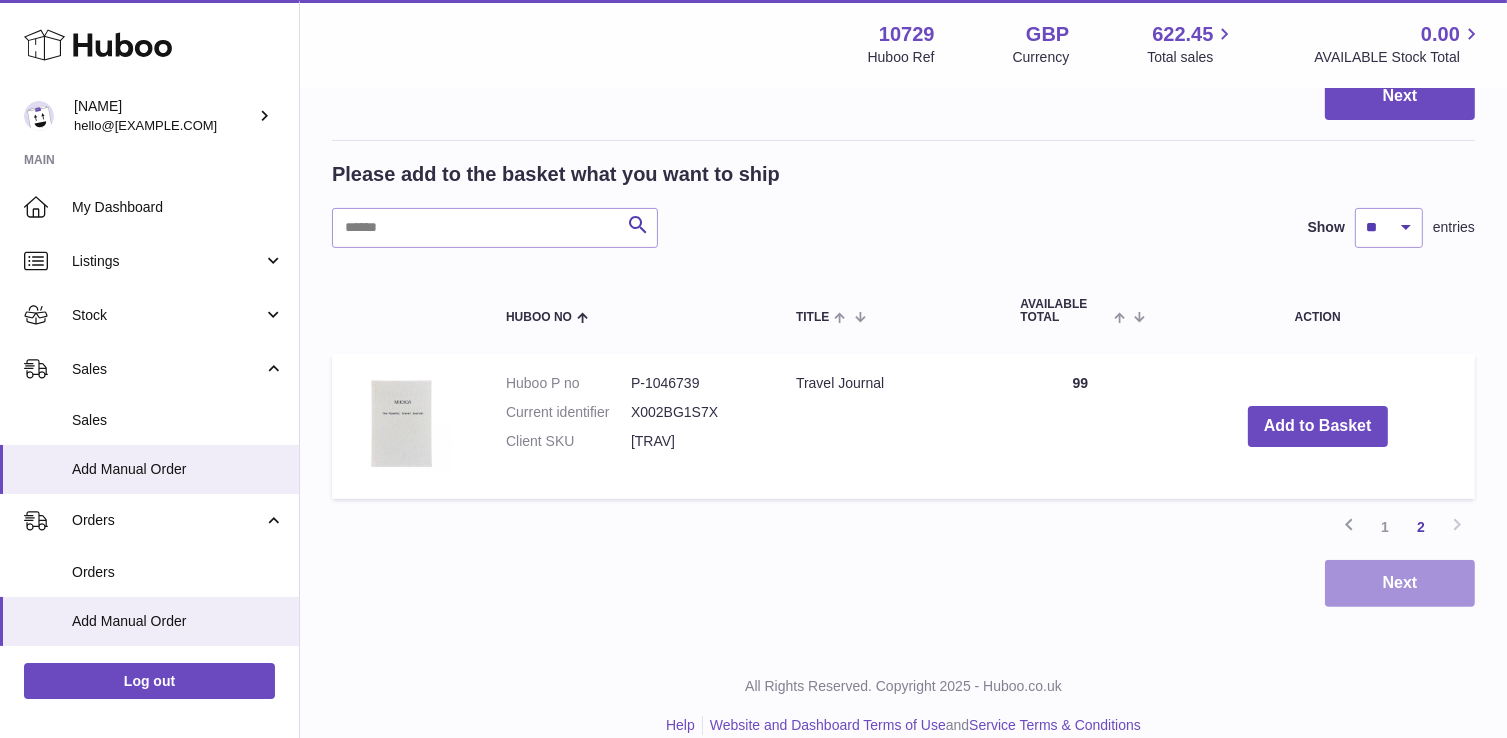 click on "Next" at bounding box center [1400, 583] 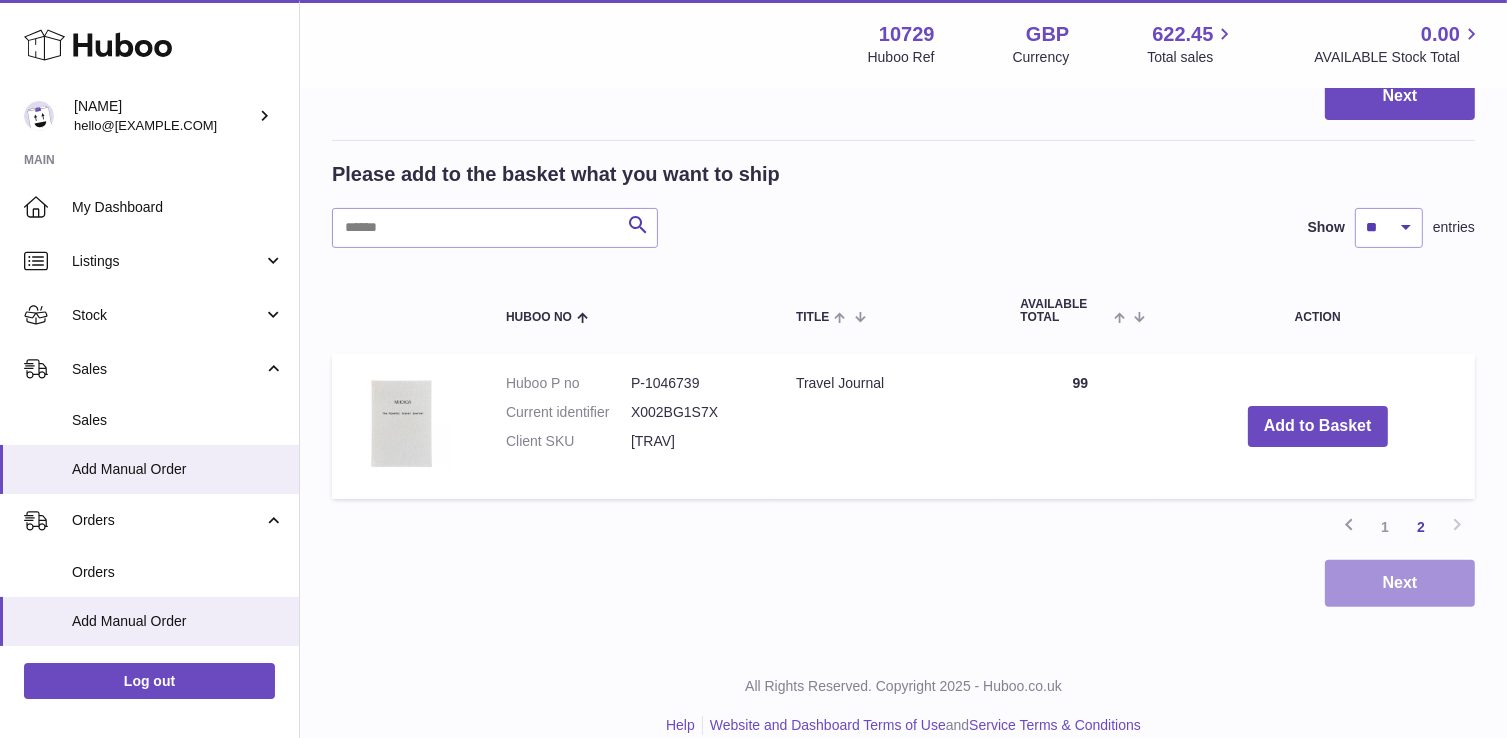 scroll, scrollTop: 0, scrollLeft: 0, axis: both 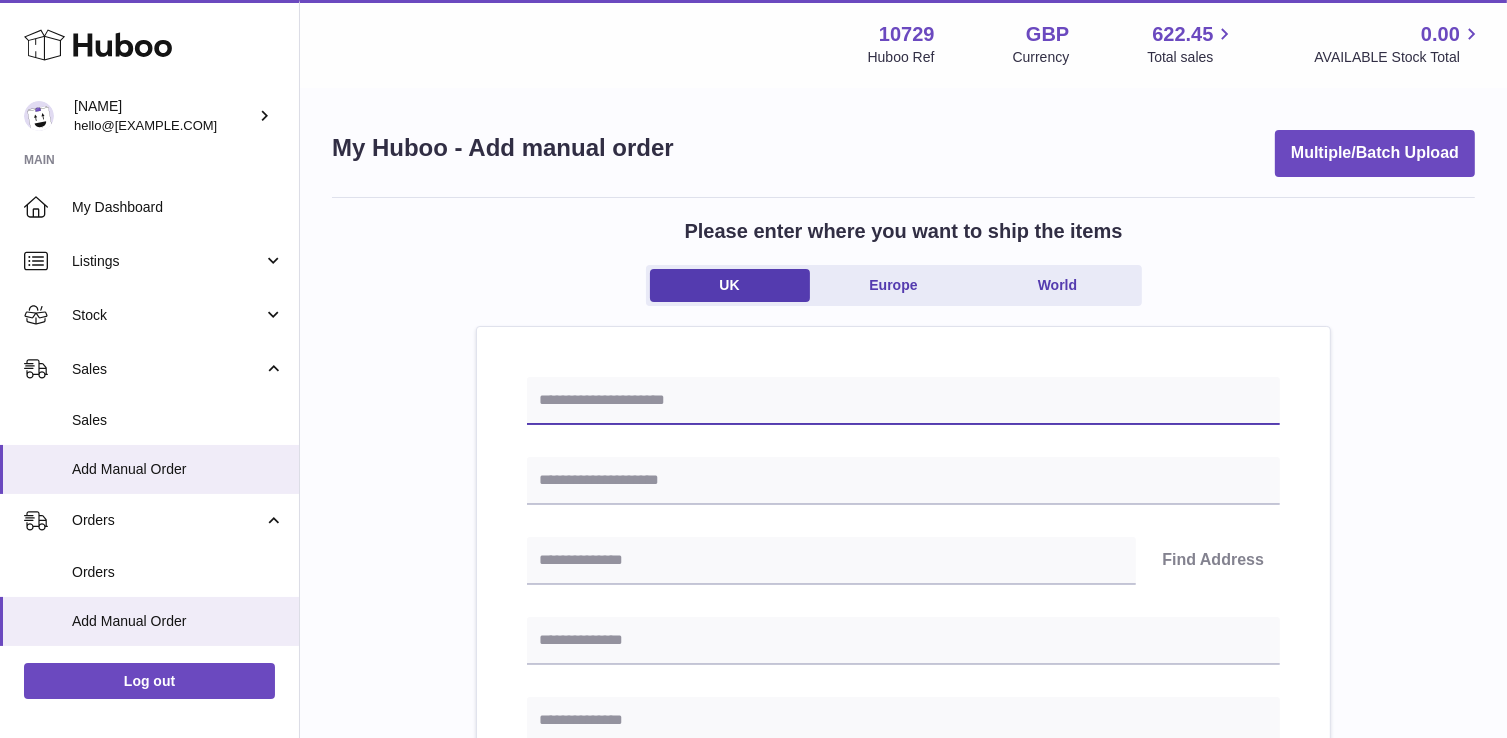 click at bounding box center (903, 401) 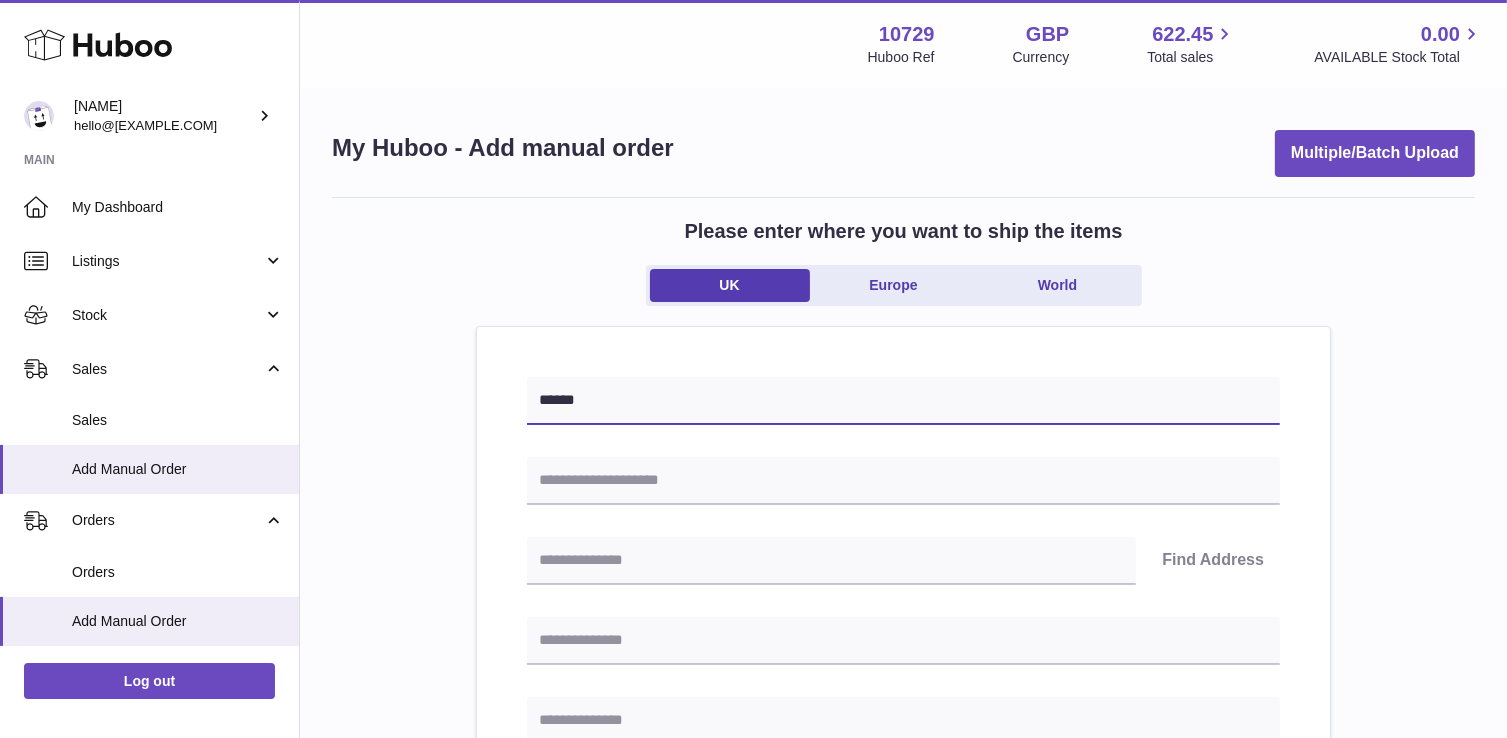 type on "******" 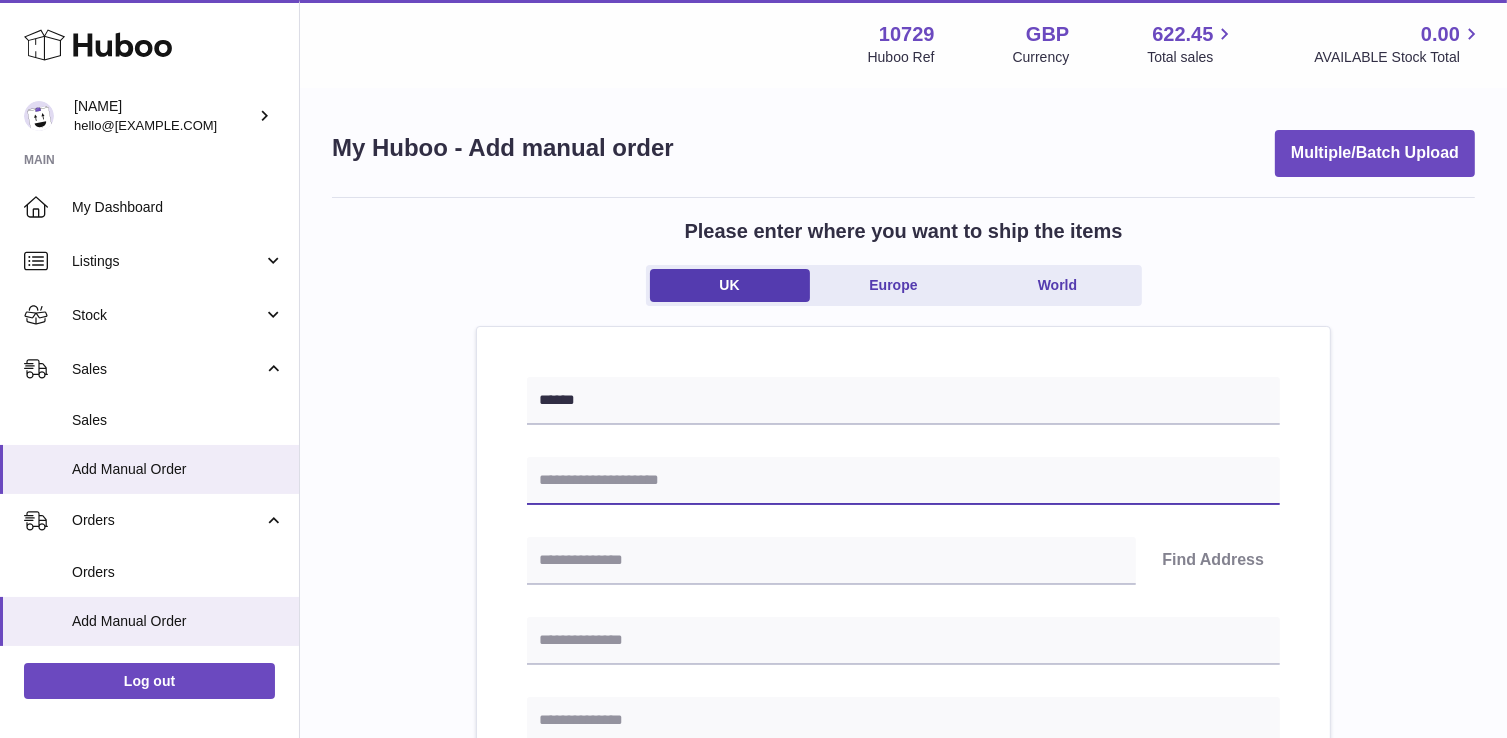 click at bounding box center (903, 481) 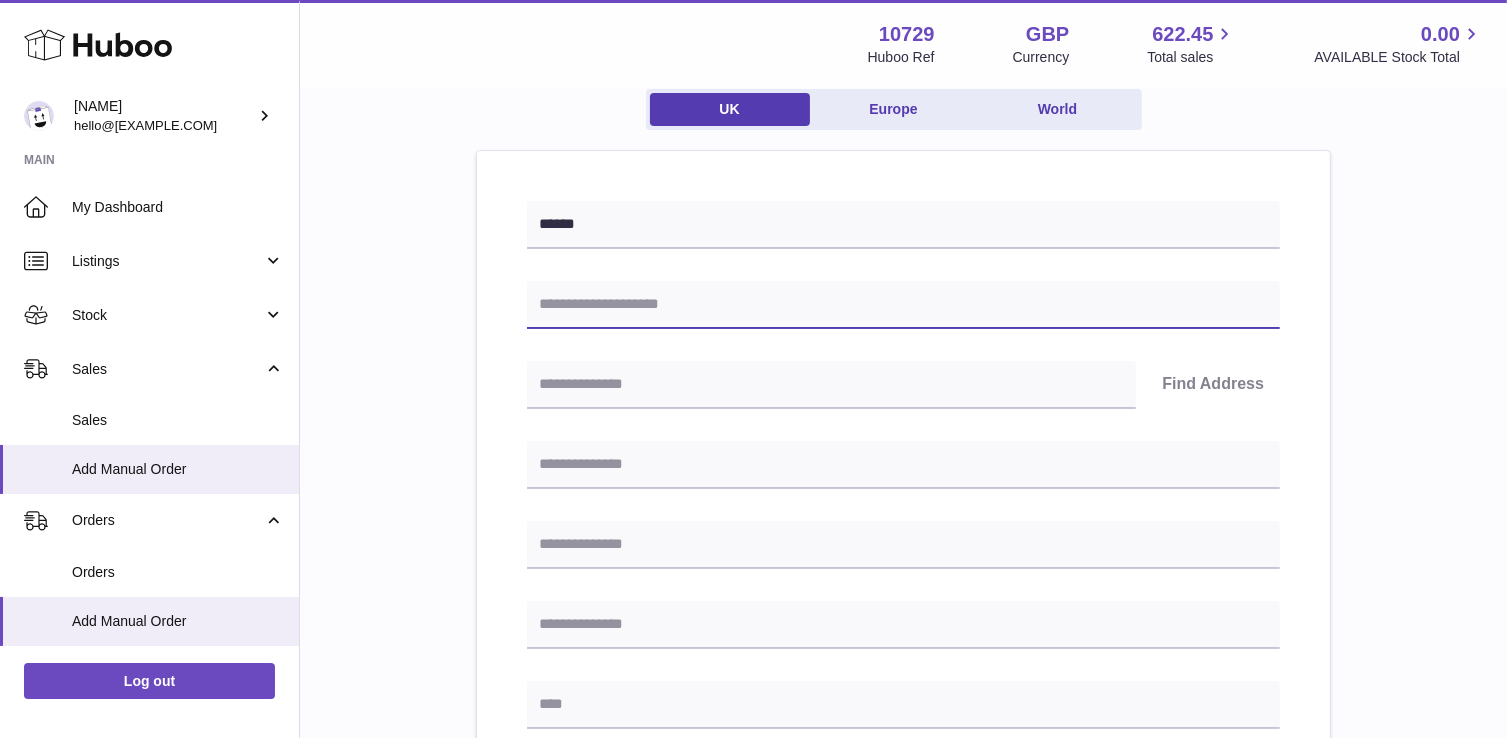 scroll, scrollTop: 190, scrollLeft: 0, axis: vertical 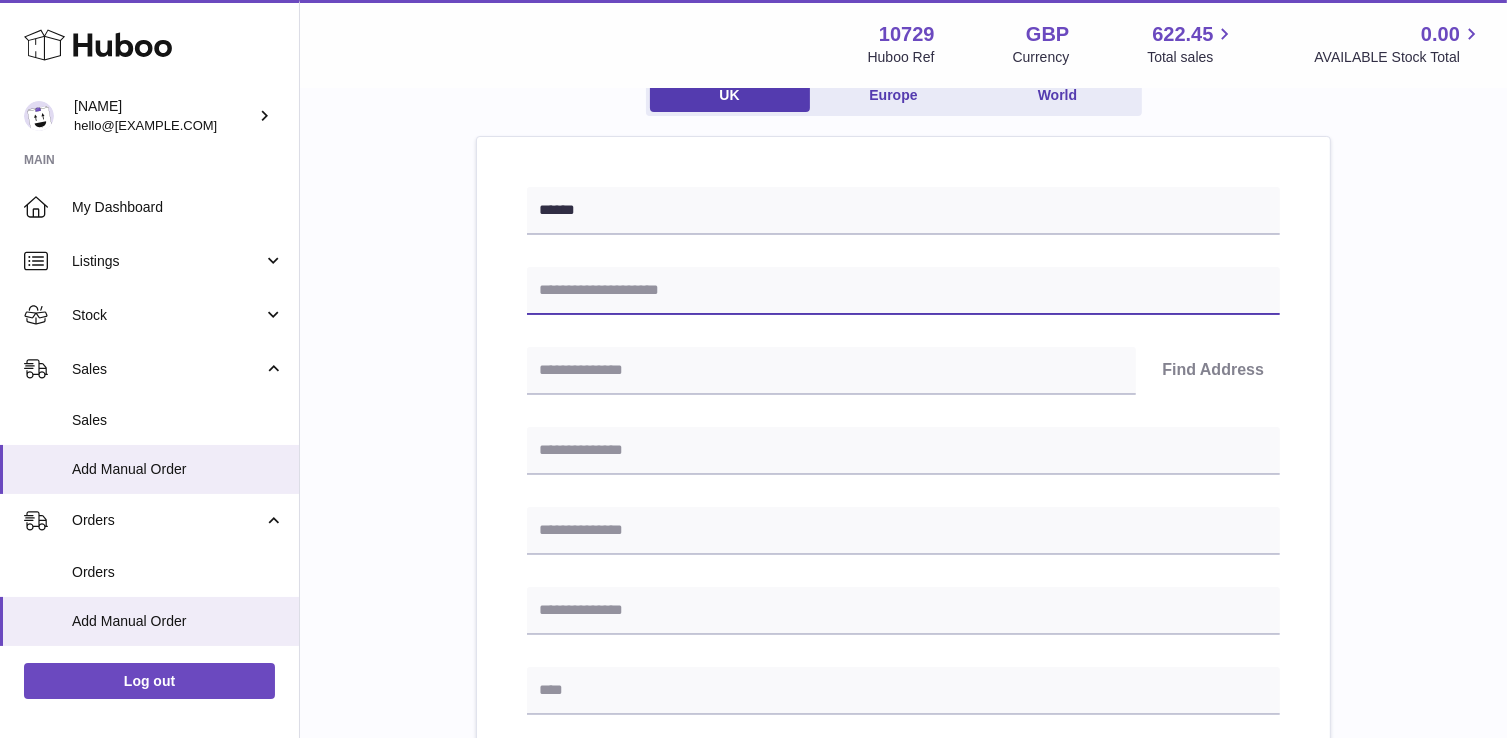 paste on "**********" 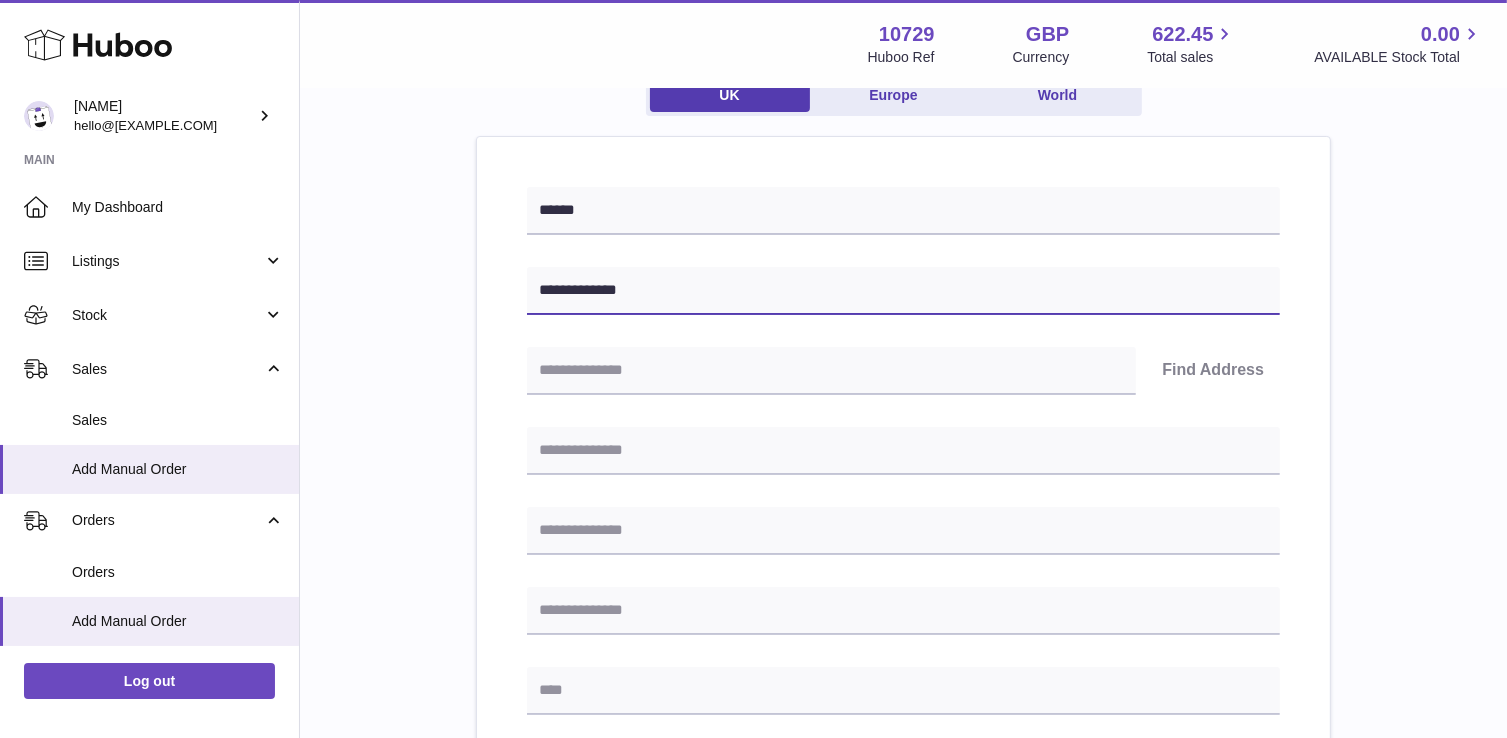 type on "**********" 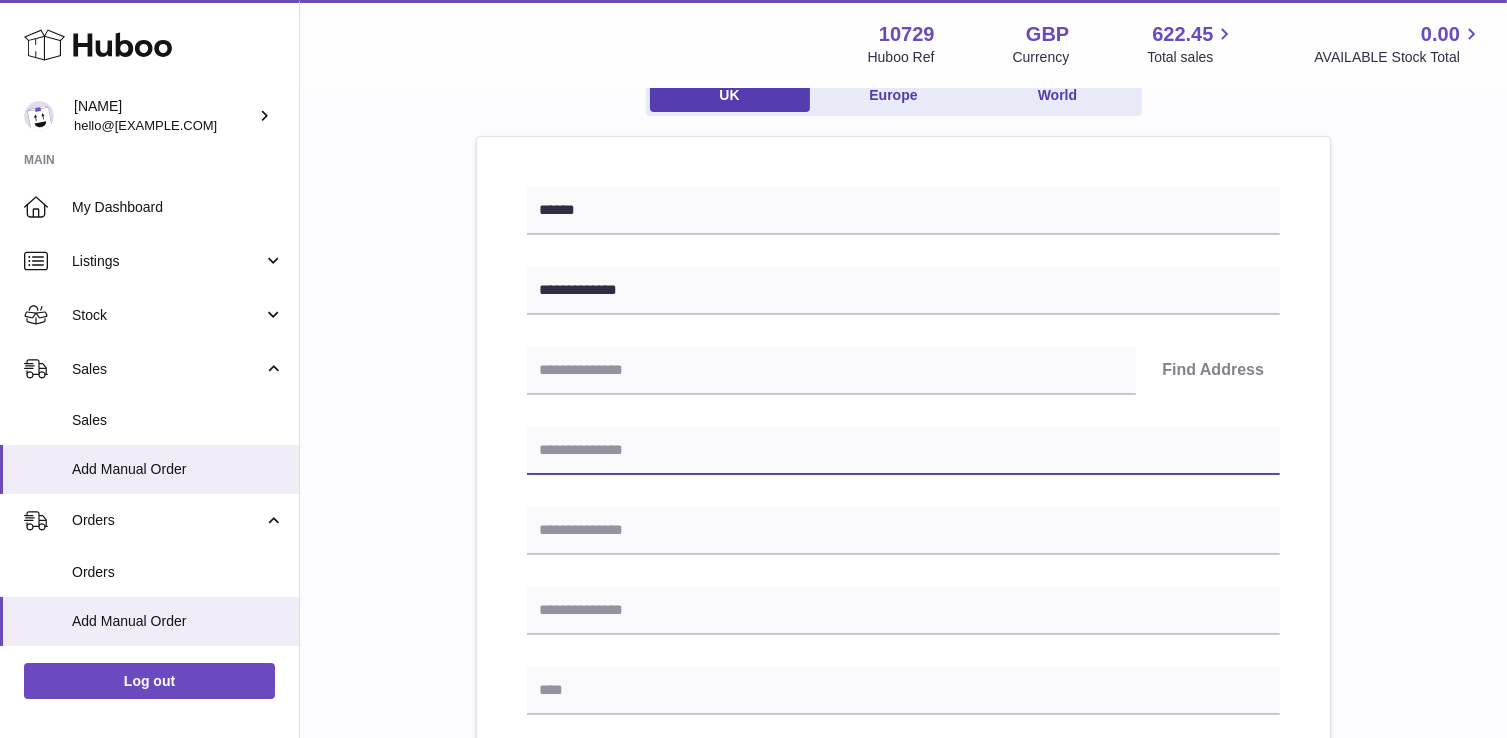 click at bounding box center [903, 451] 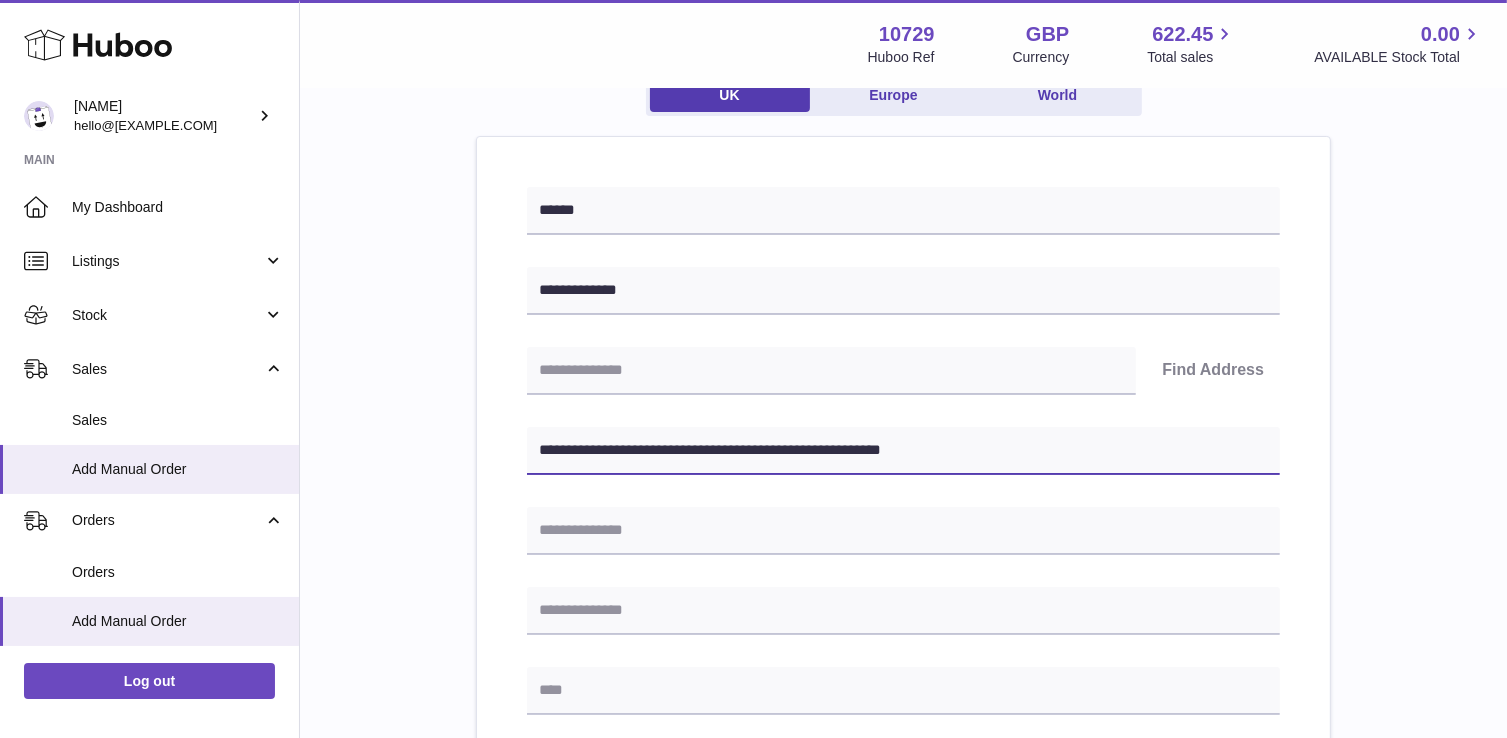 click on "**********" at bounding box center [903, 451] 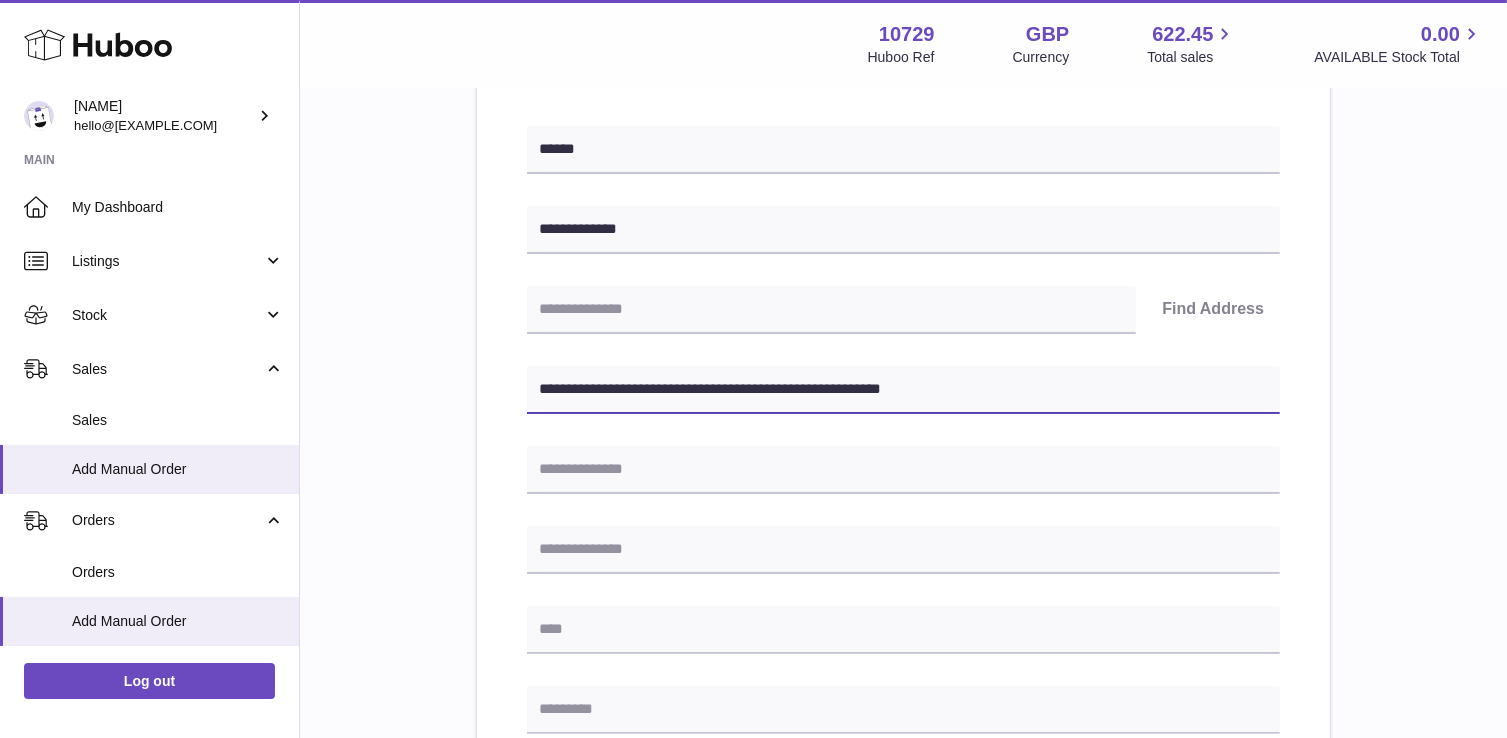 scroll, scrollTop: 250, scrollLeft: 0, axis: vertical 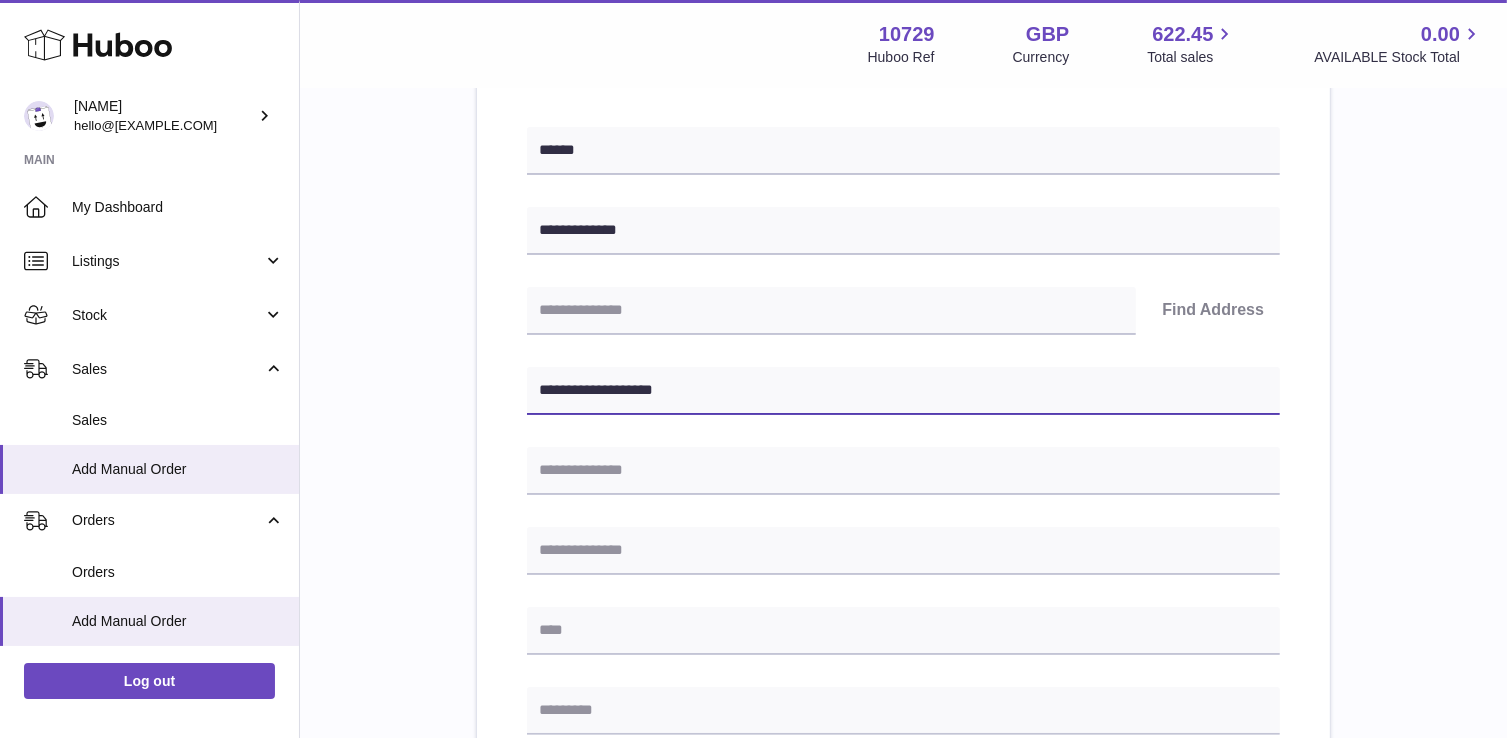 type on "**********" 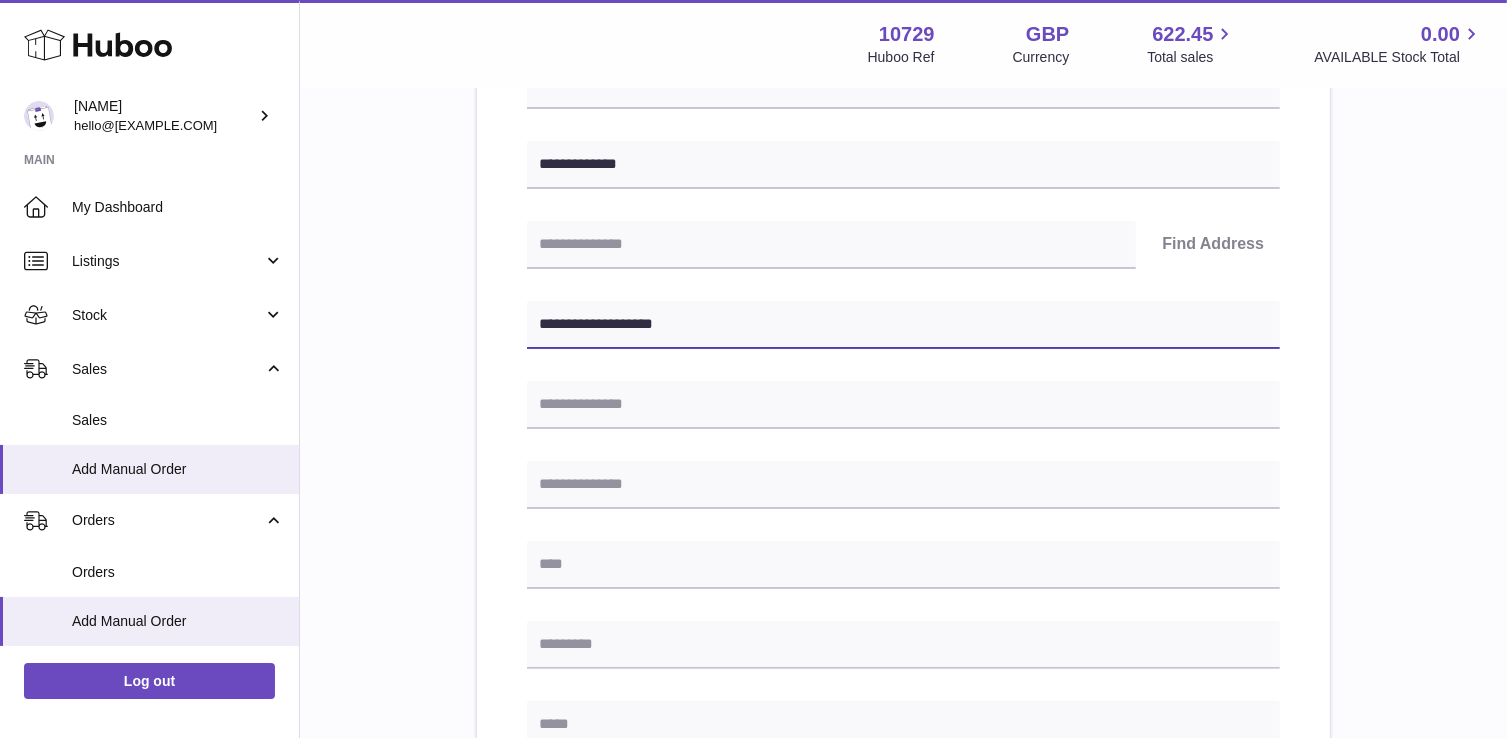scroll, scrollTop: 323, scrollLeft: 0, axis: vertical 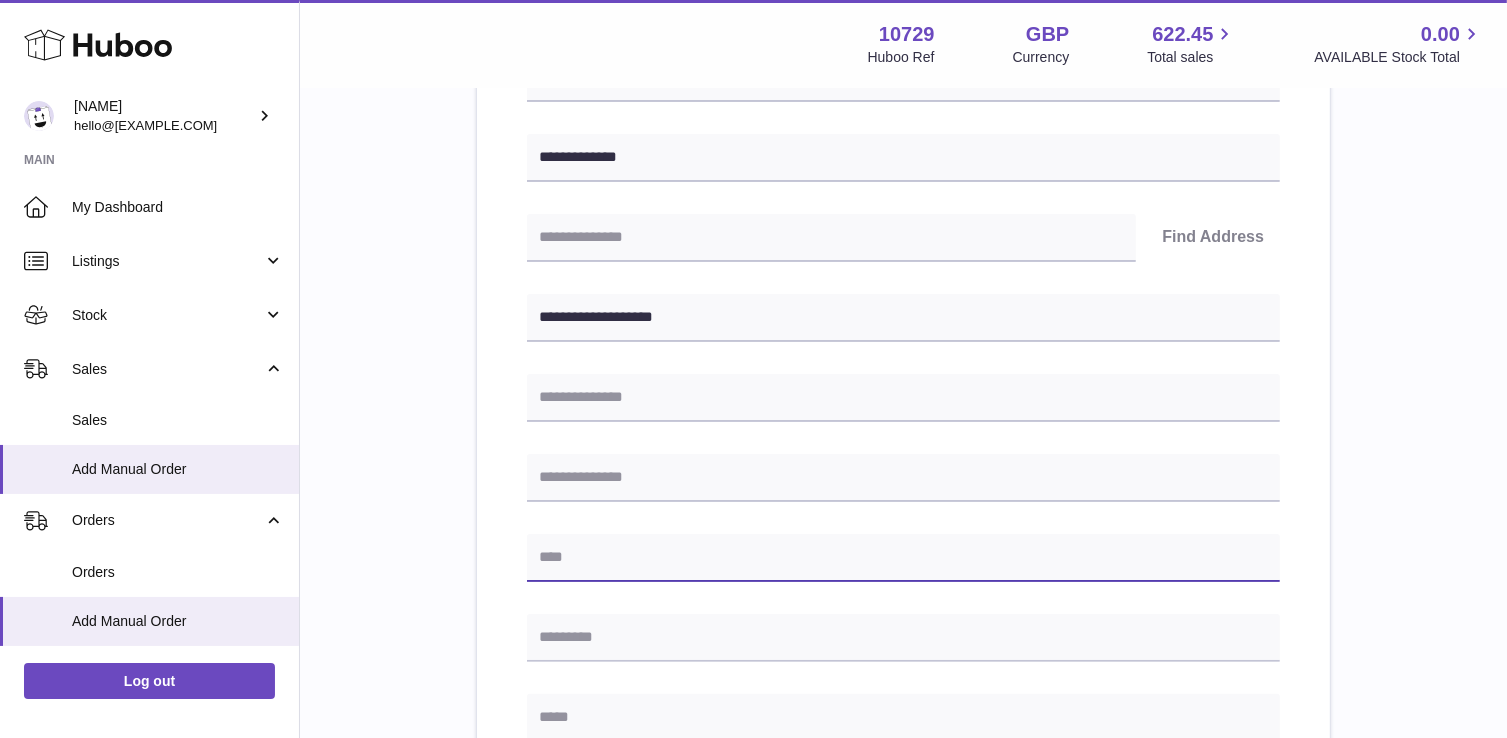 click at bounding box center (903, 558) 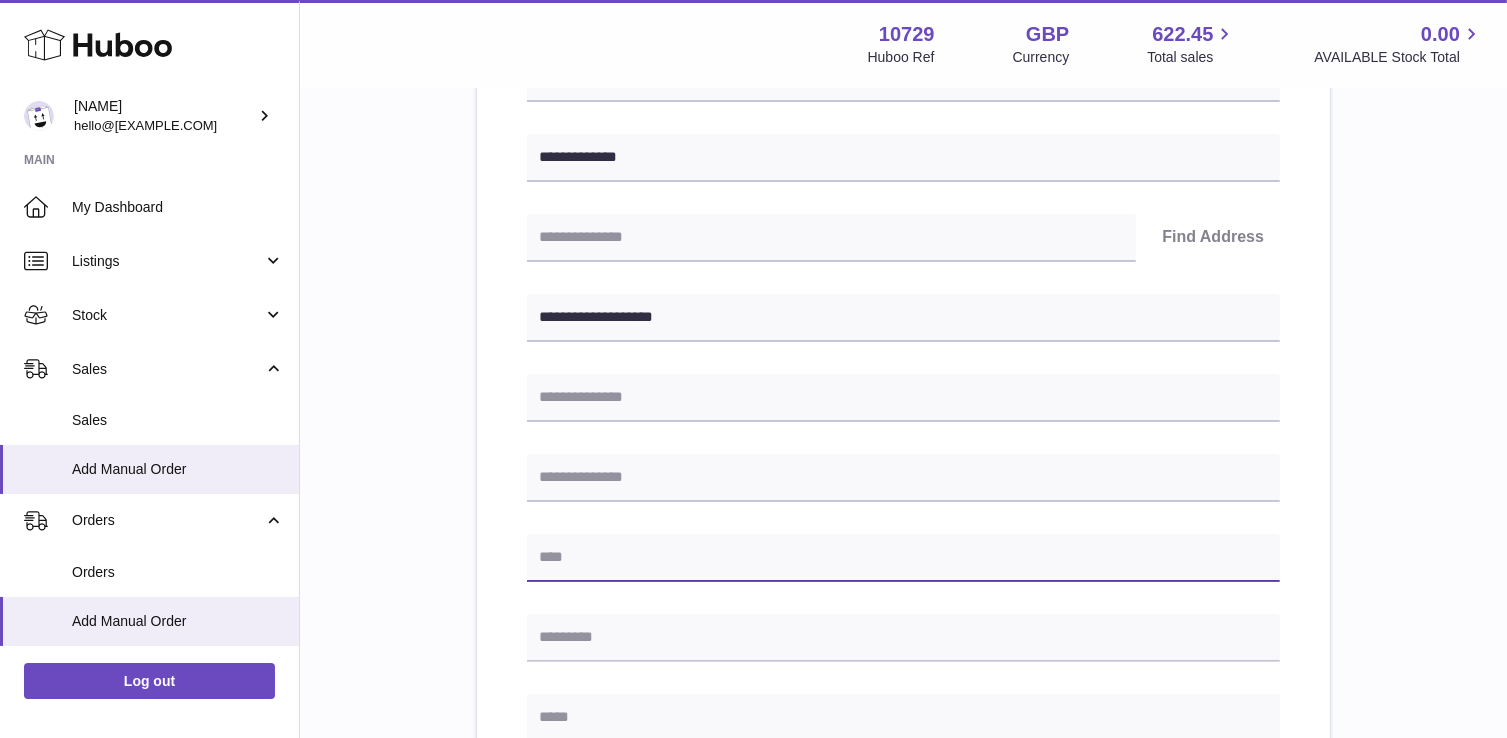 paste on "**********" 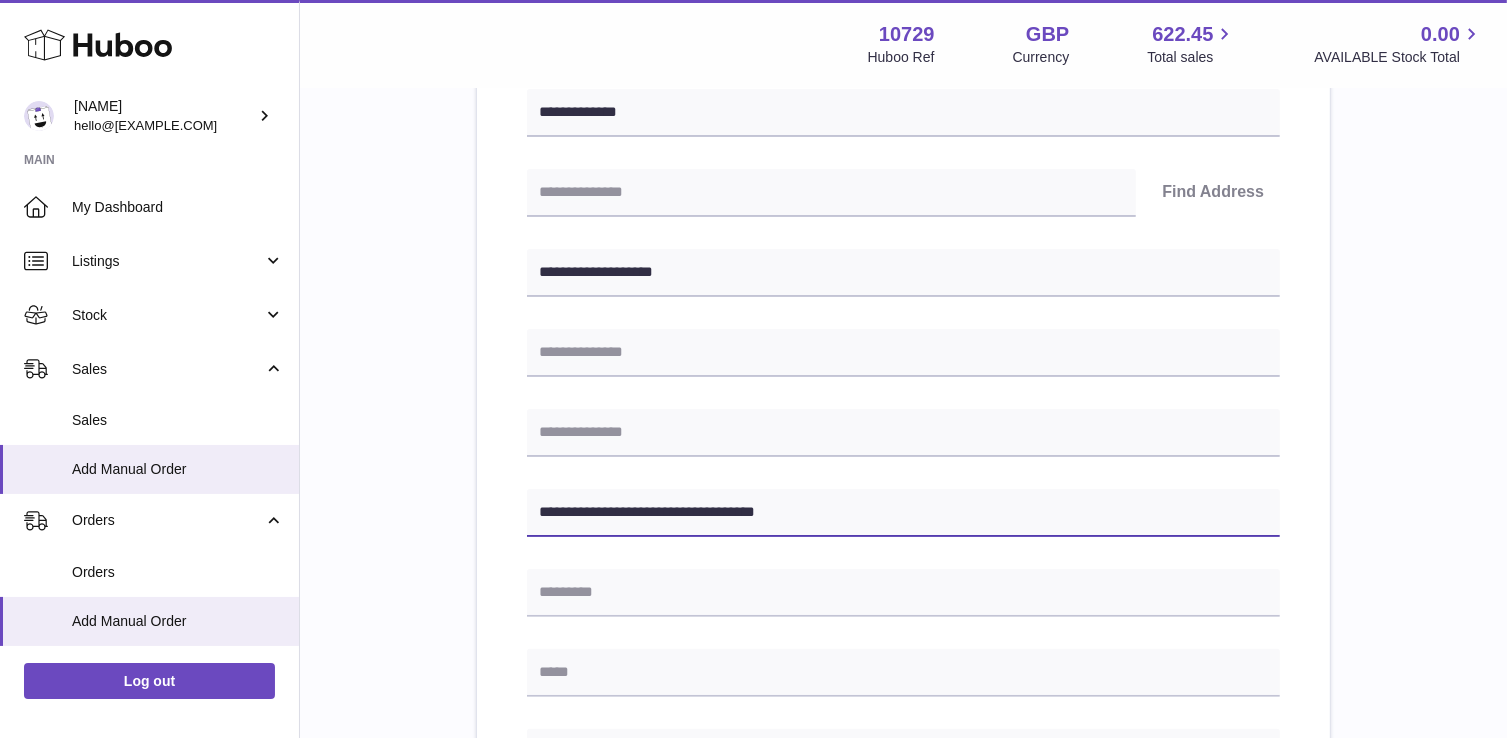 scroll, scrollTop: 372, scrollLeft: 0, axis: vertical 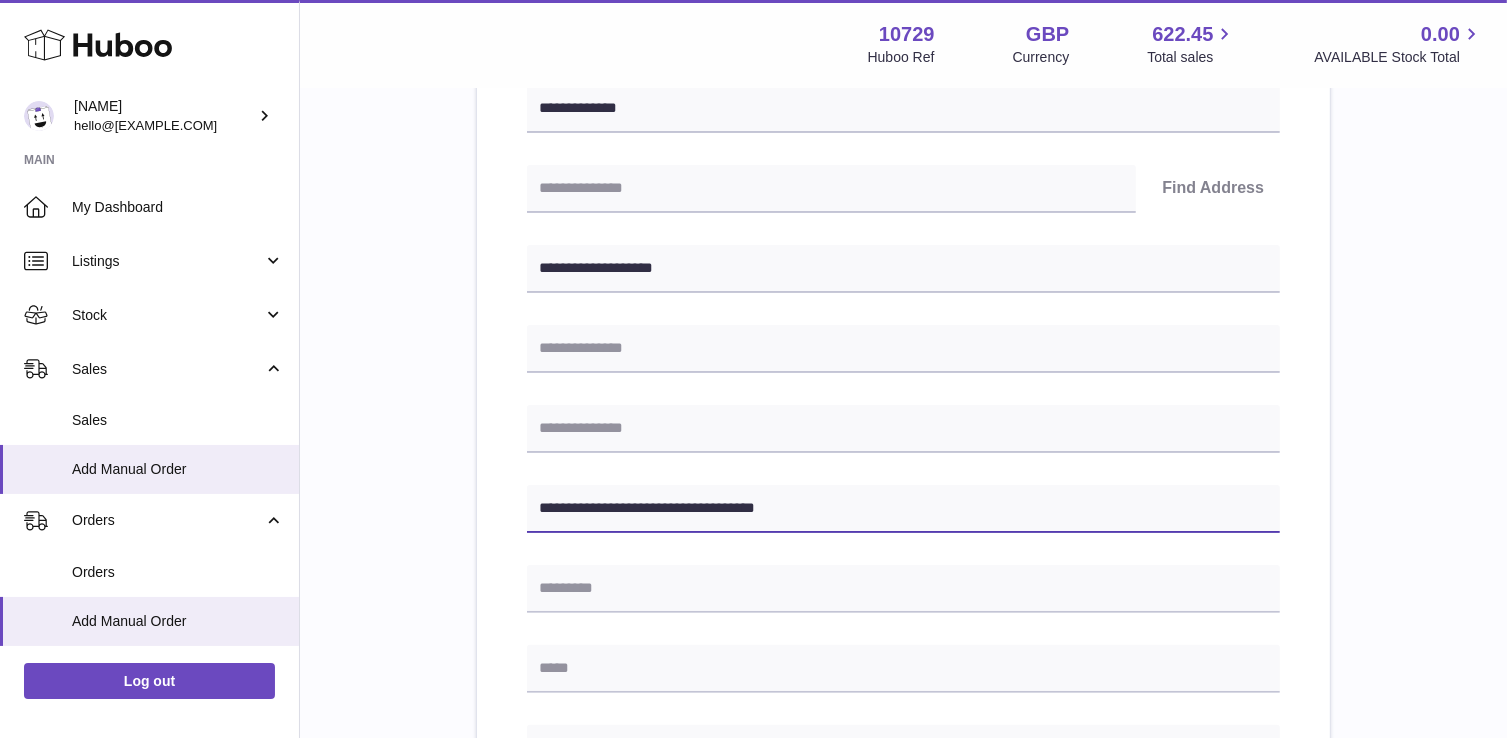 click on "**********" at bounding box center [903, 509] 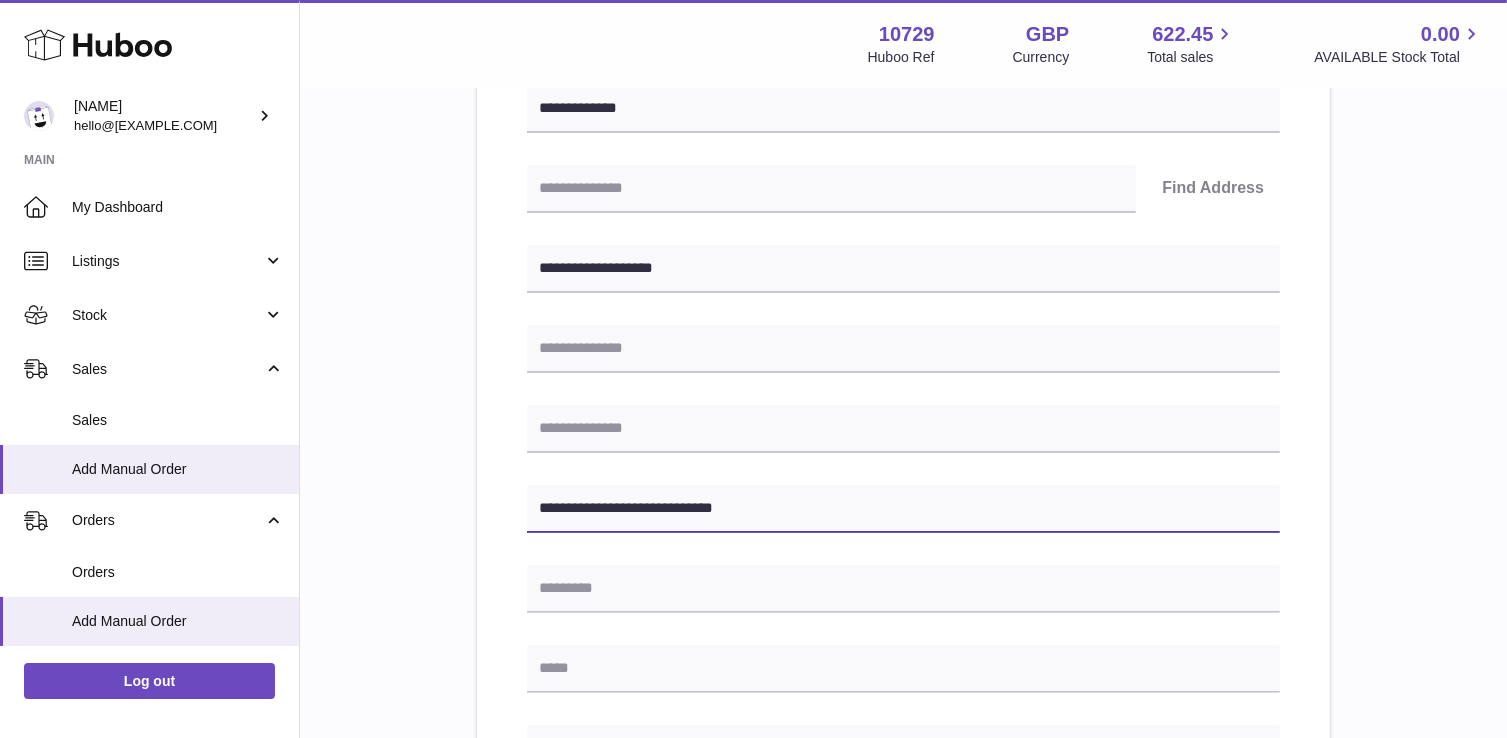 type on "**********" 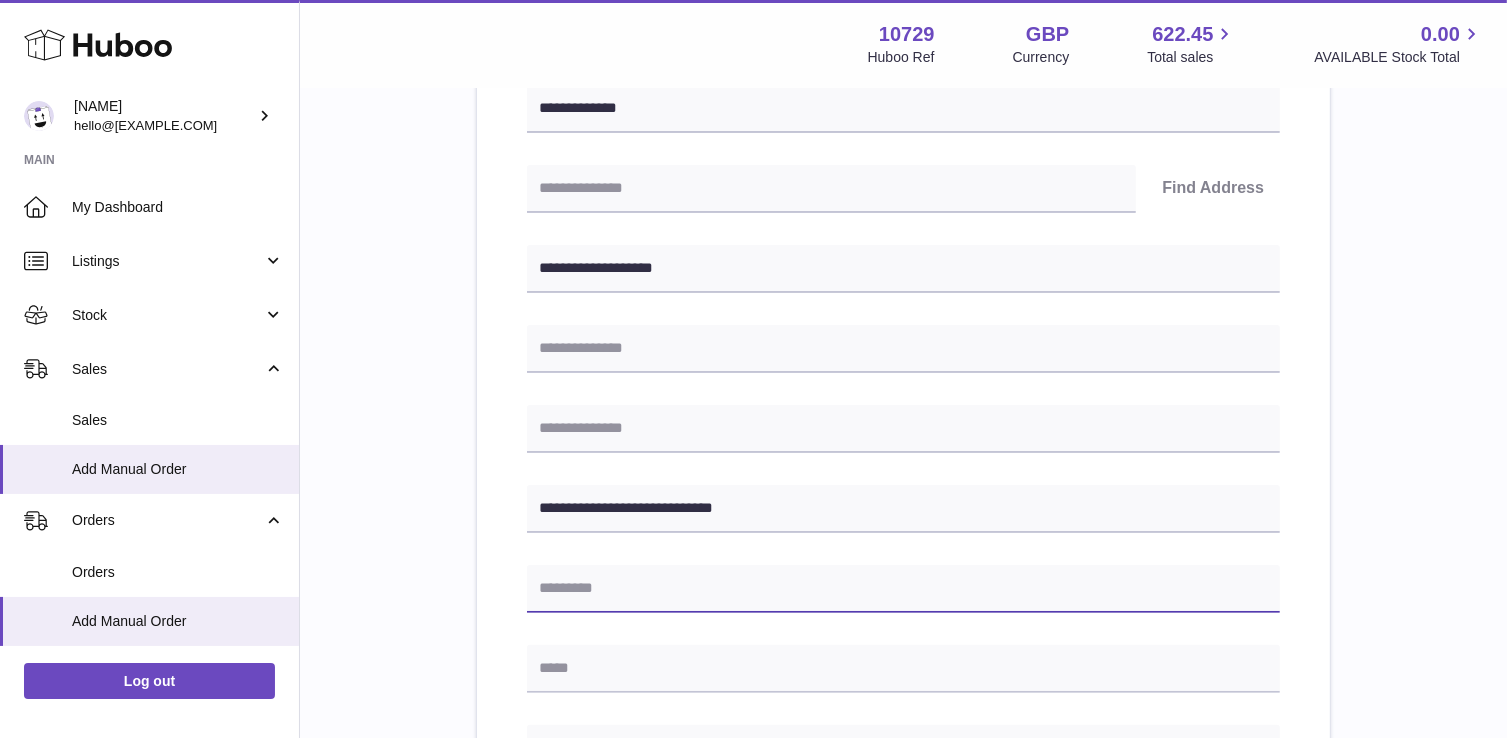 drag, startPoint x: 633, startPoint y: 598, endPoint x: 597, endPoint y: 582, distance: 39.39543 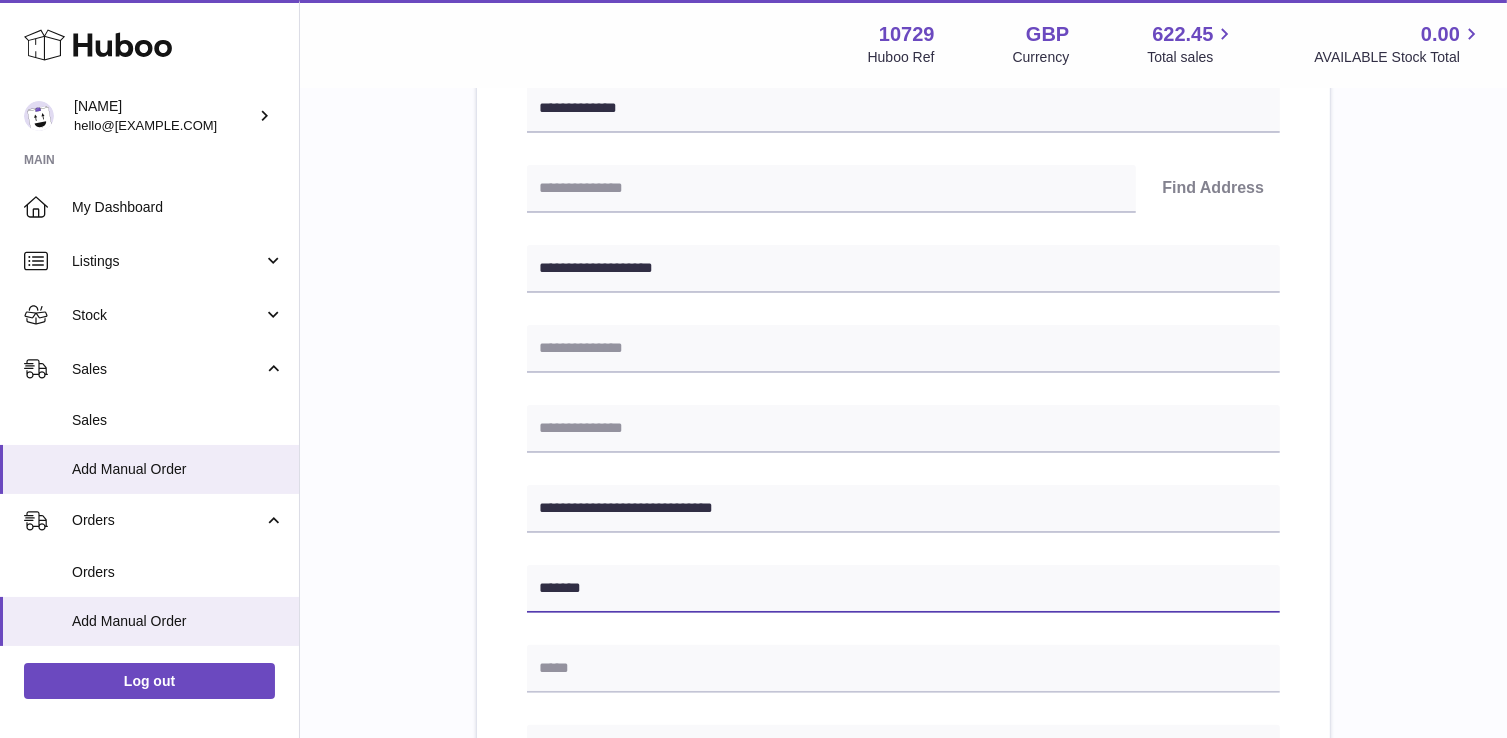 type on "*******" 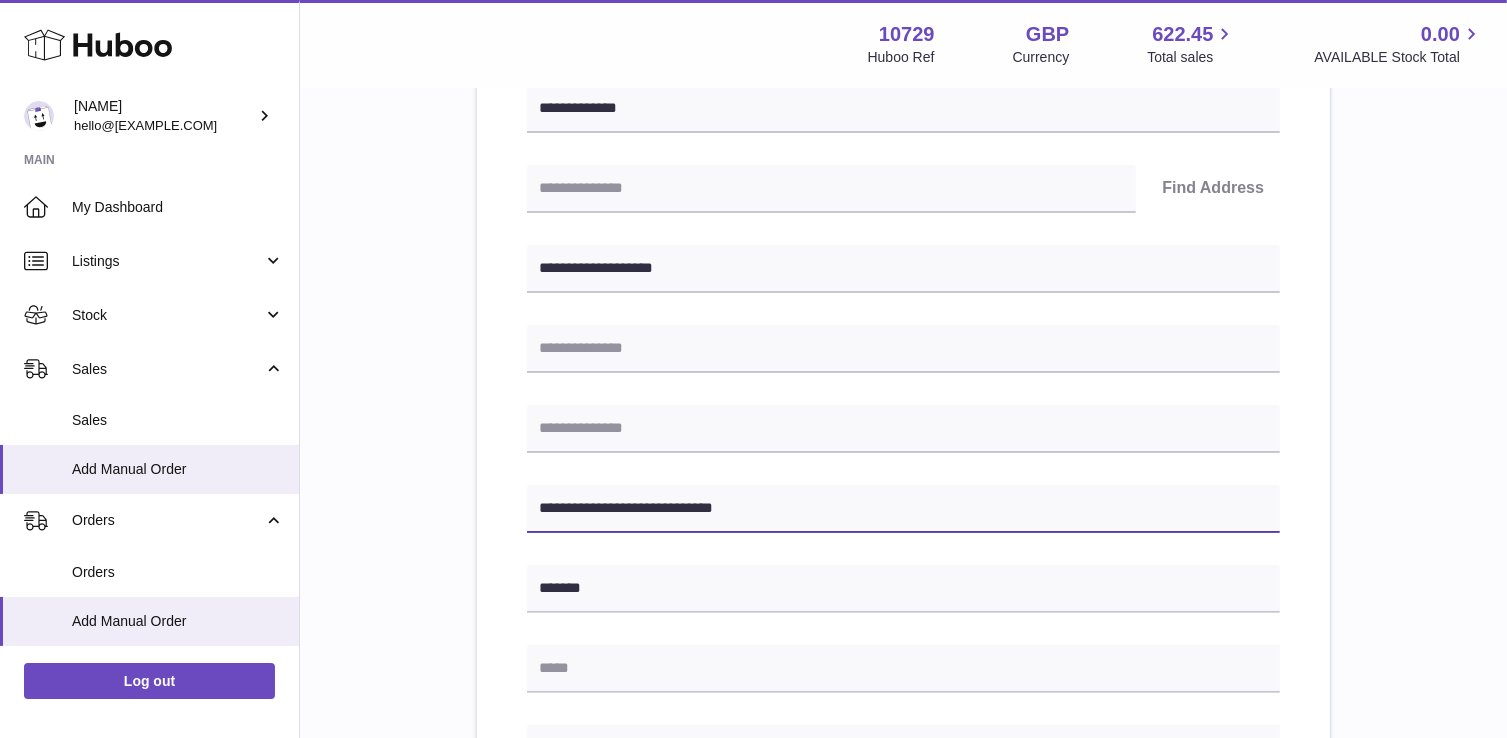 drag, startPoint x: 629, startPoint y: 503, endPoint x: 832, endPoint y: 529, distance: 204.65825 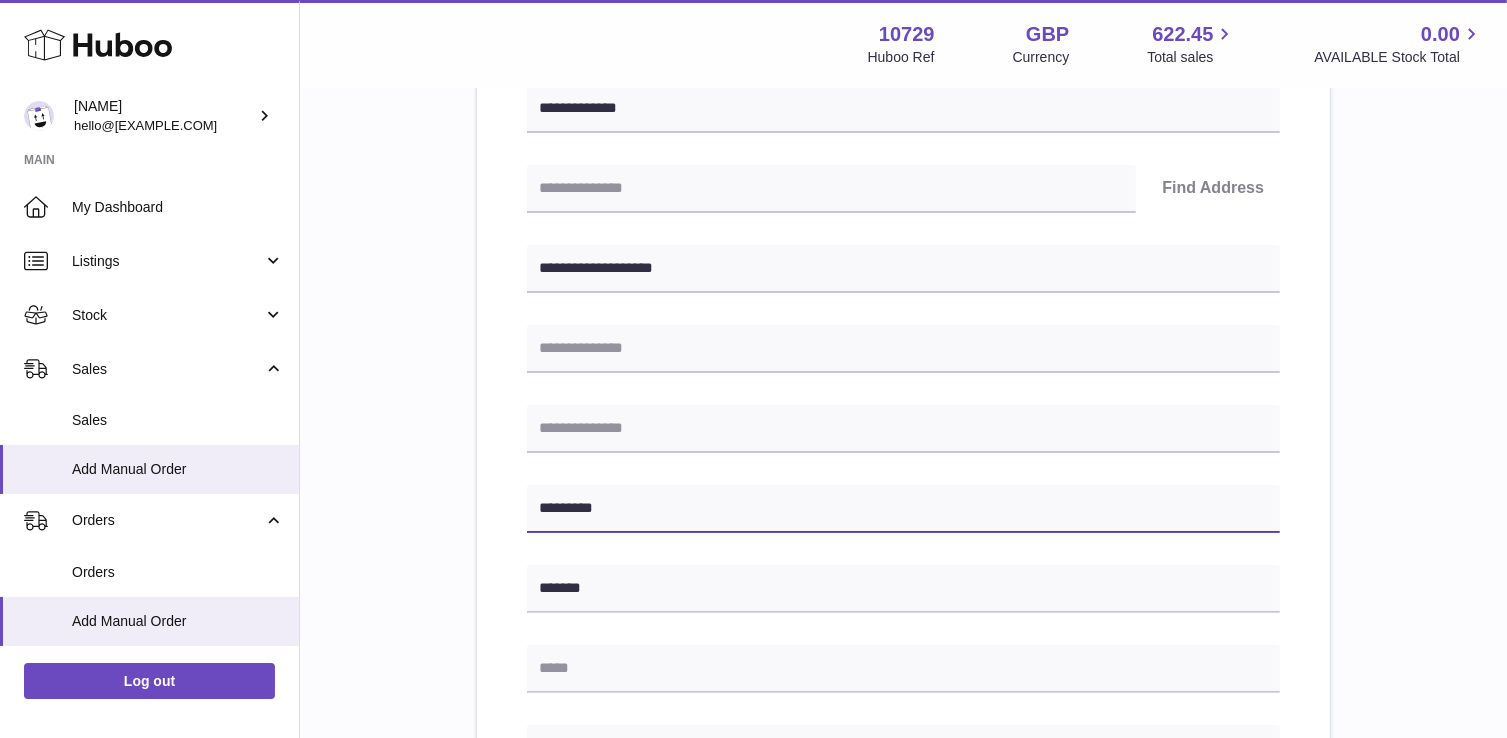 type on "*********" 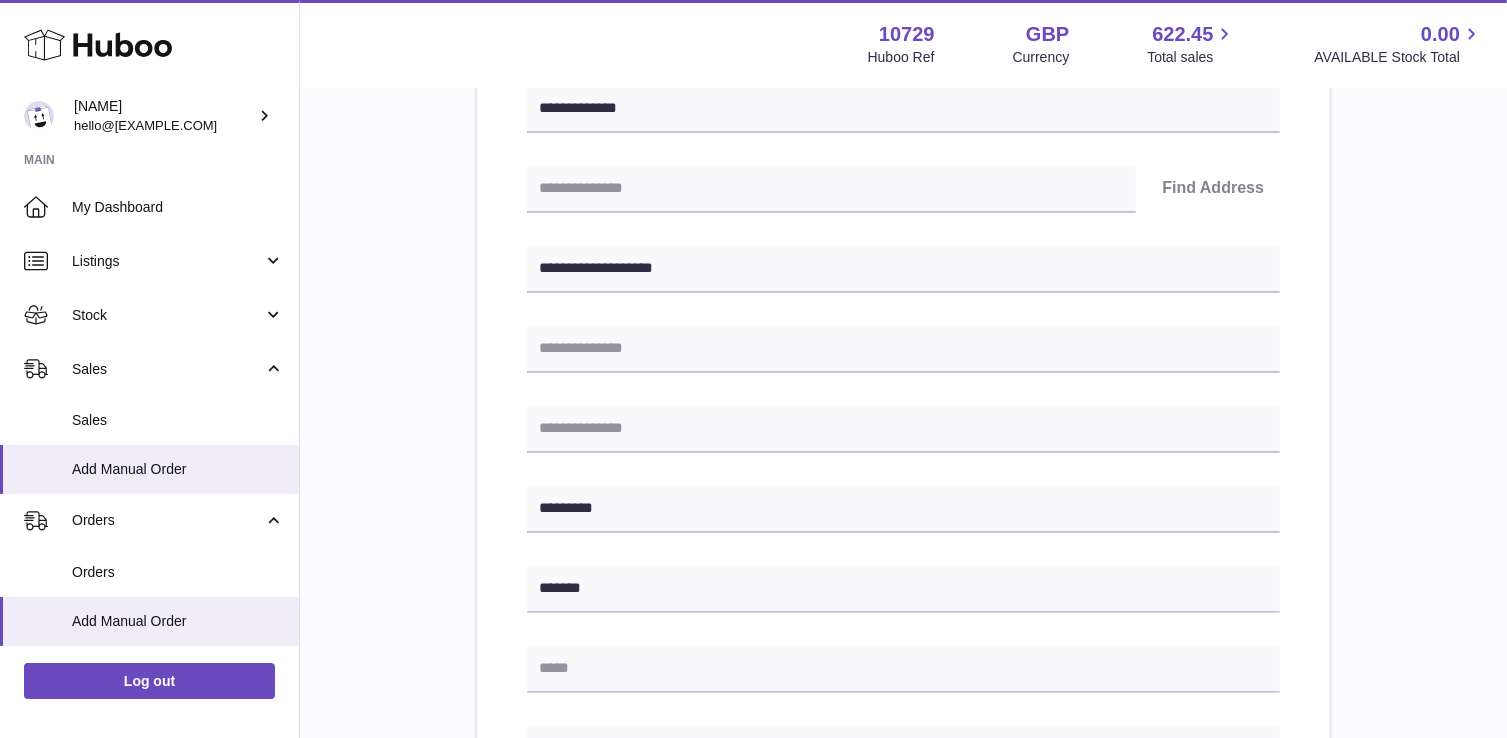 click on "**********" at bounding box center [903, 521] 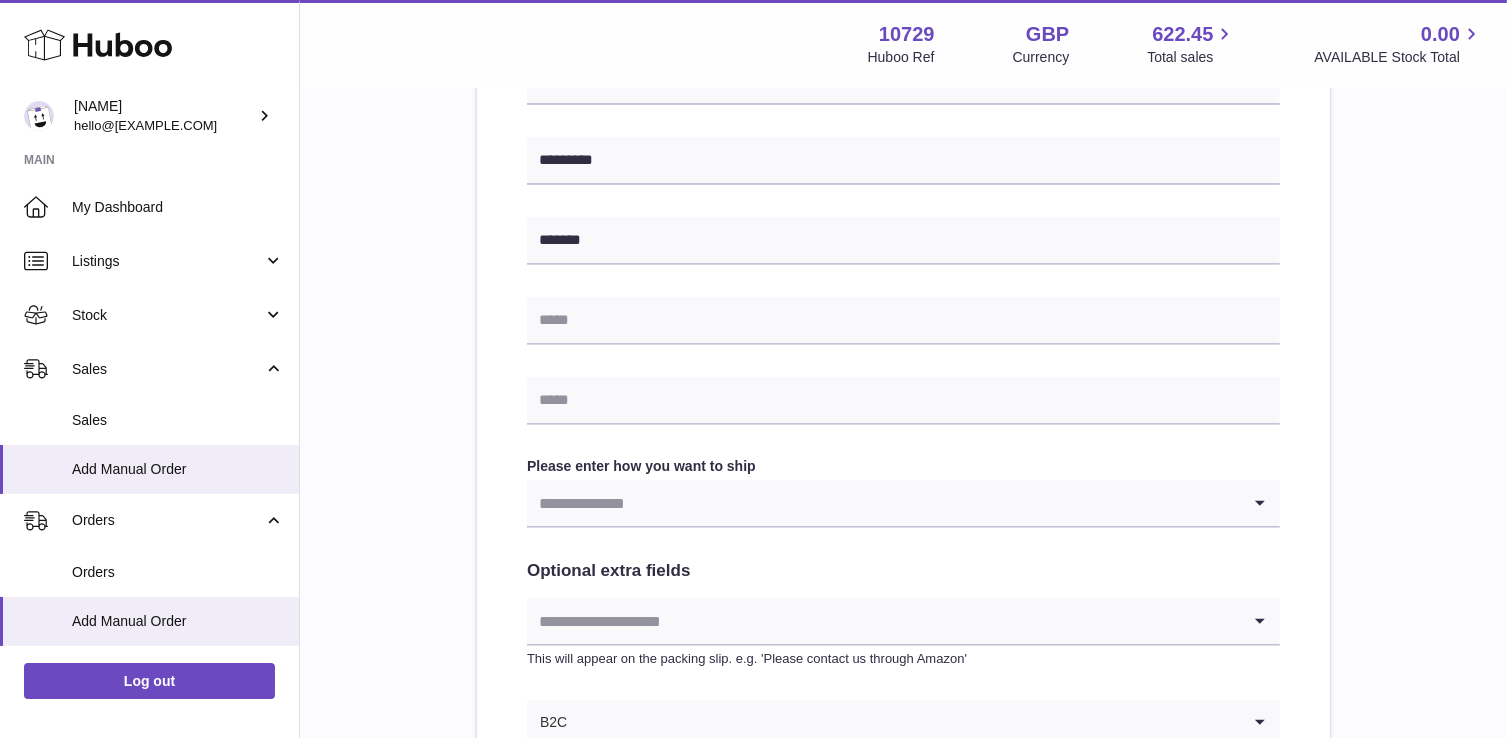 scroll, scrollTop: 724, scrollLeft: 0, axis: vertical 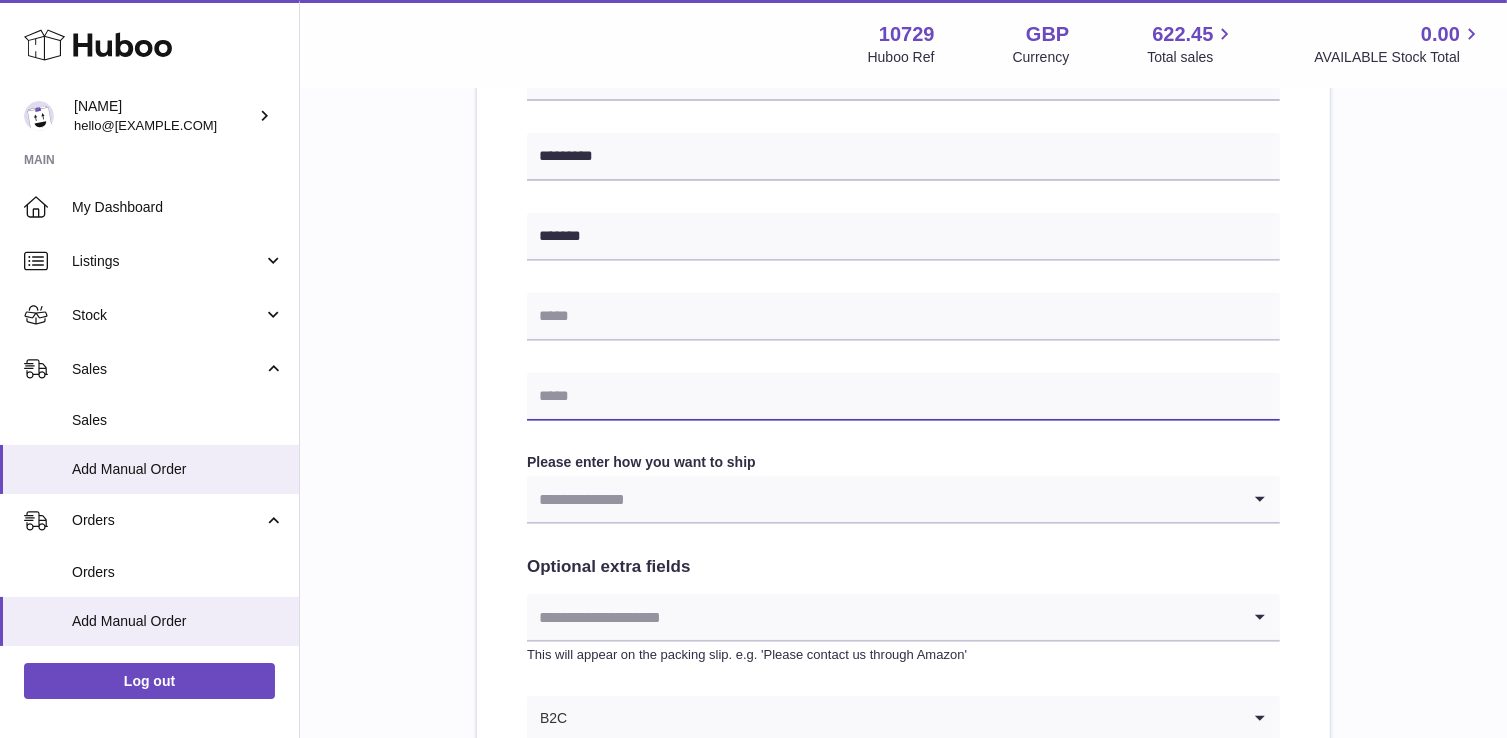 click at bounding box center [903, 397] 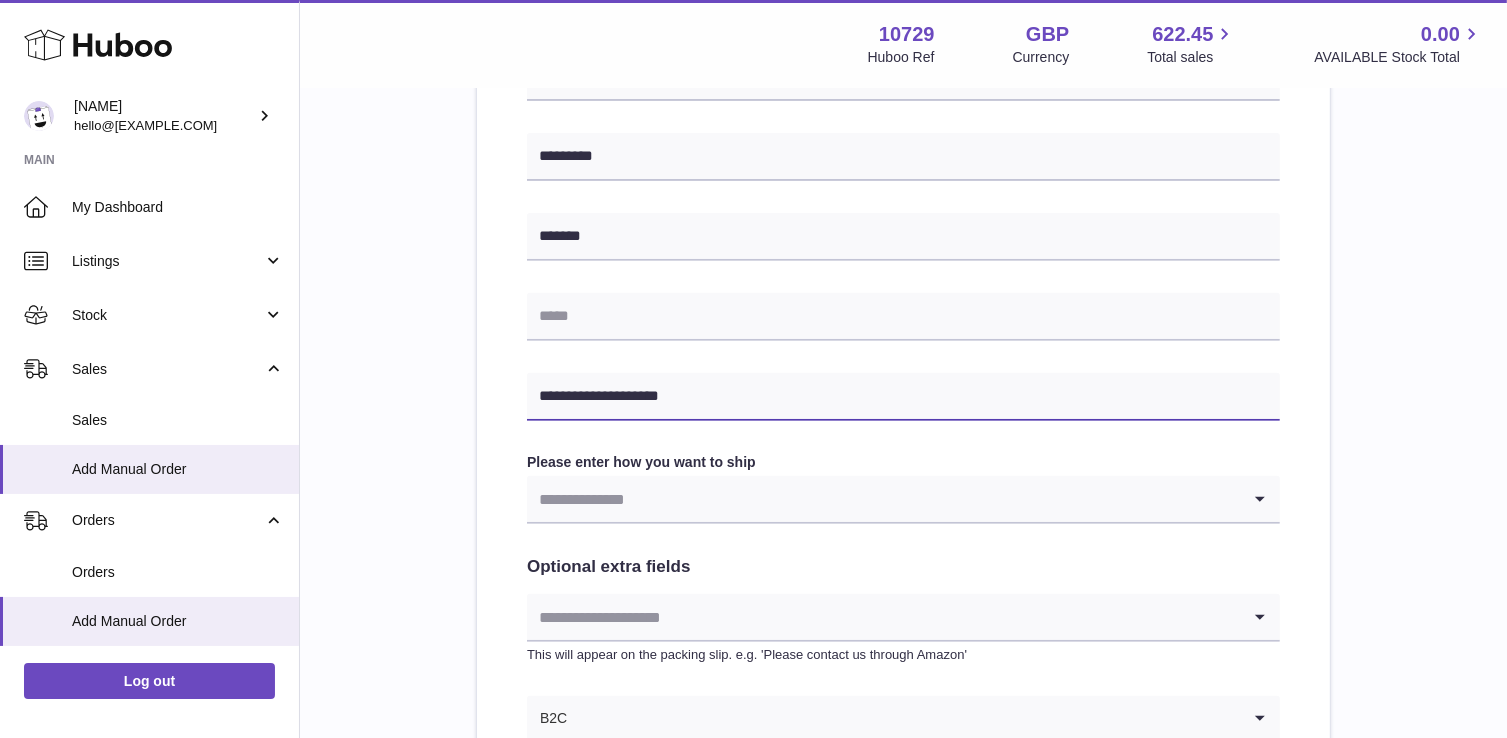 type on "**********" 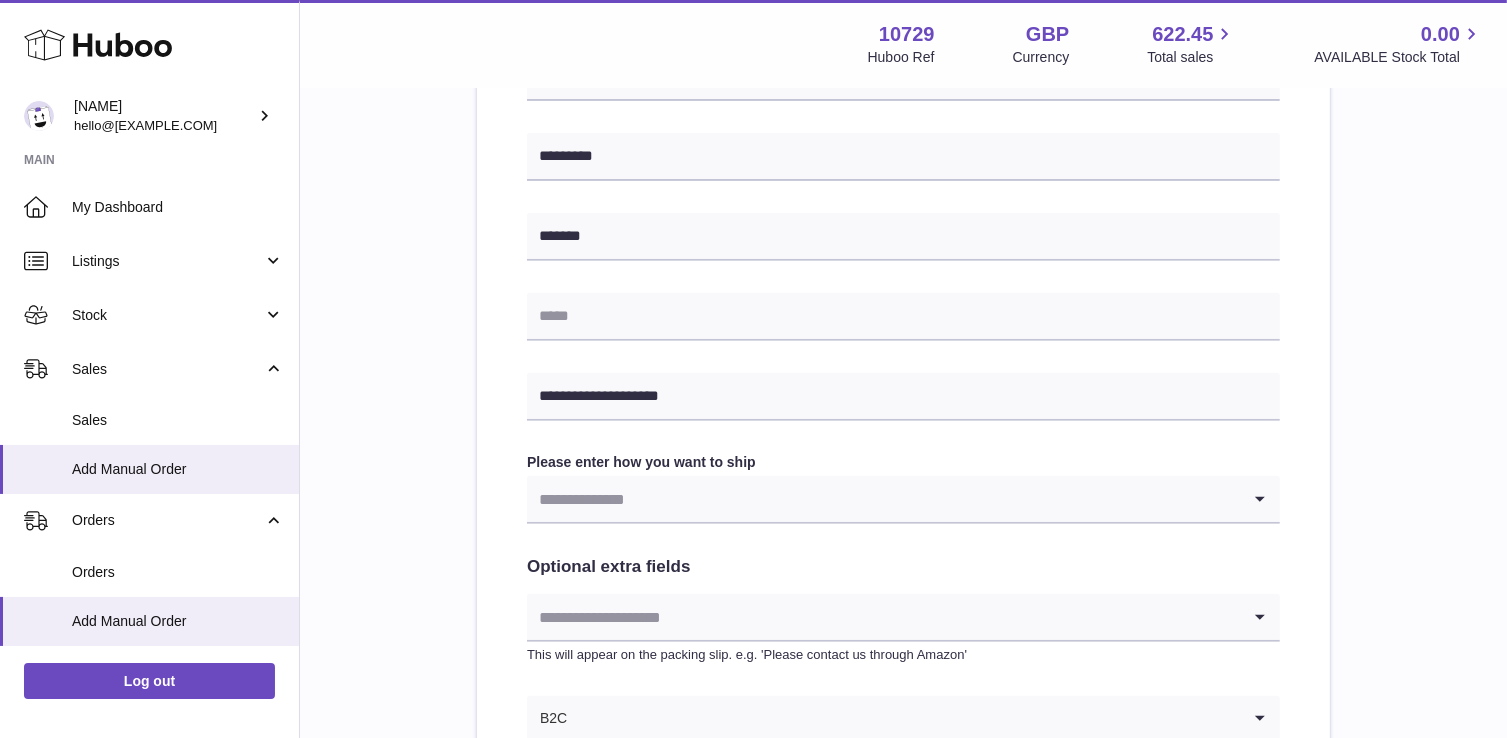 click on "**********" at bounding box center (903, 169) 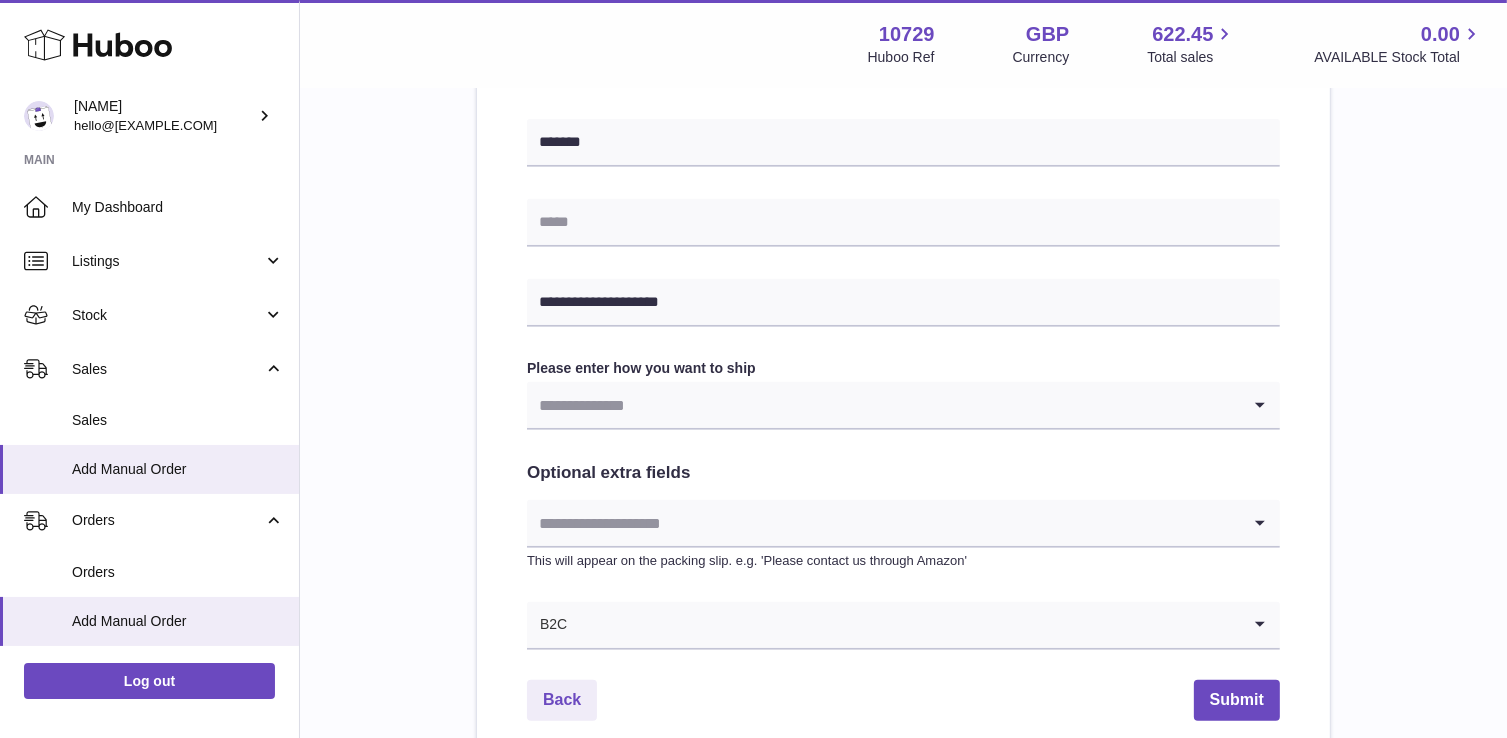 scroll, scrollTop: 824, scrollLeft: 0, axis: vertical 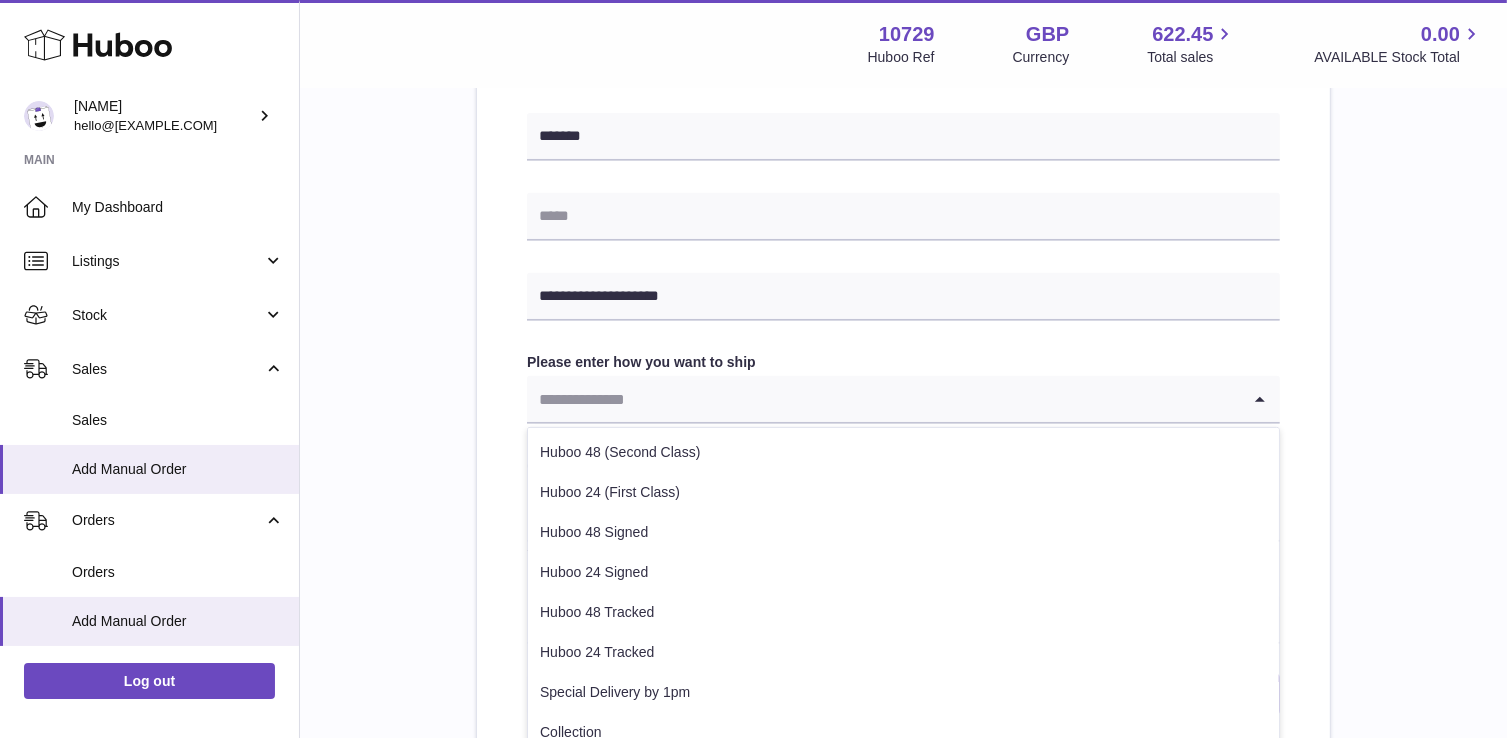 click at bounding box center (883, 399) 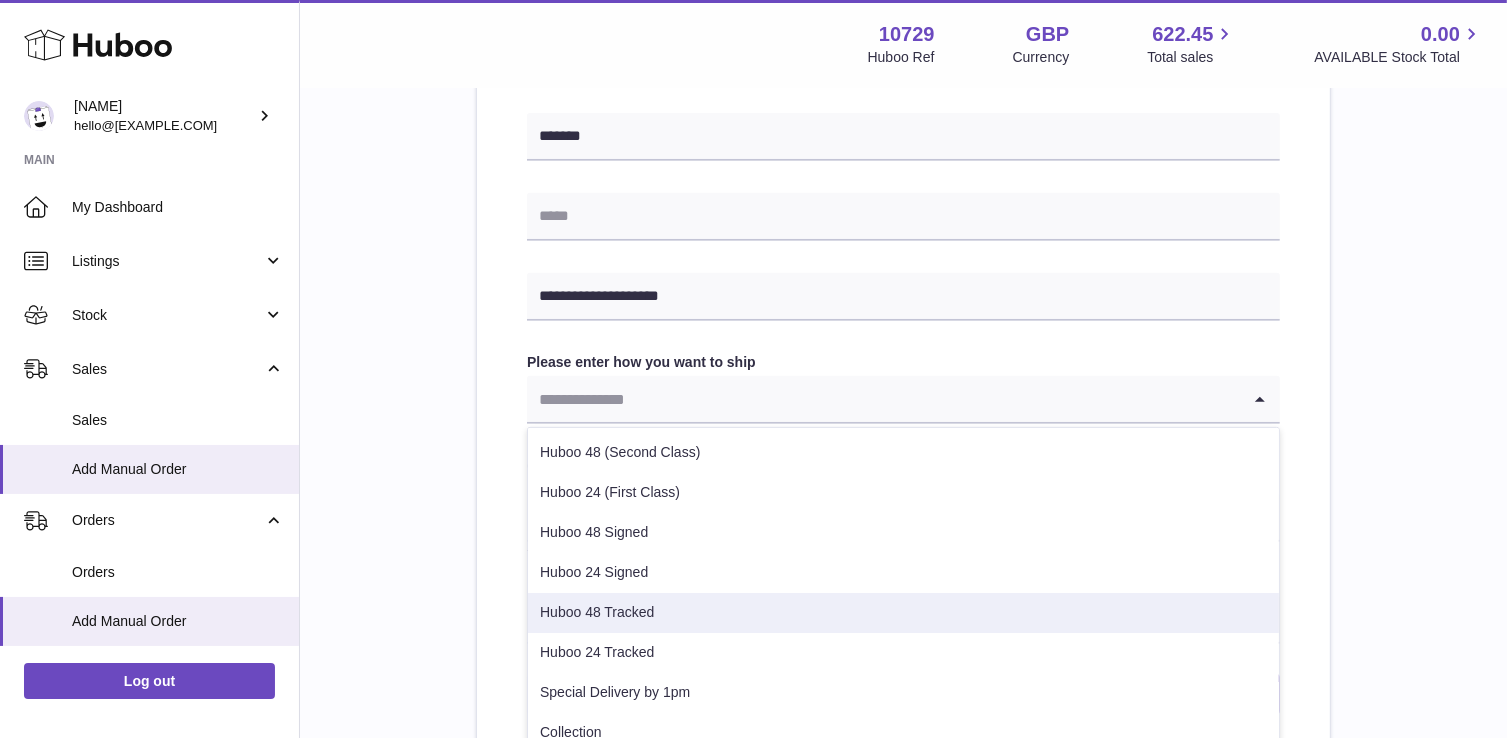click on "Huboo 48 Tracked" at bounding box center (903, 613) 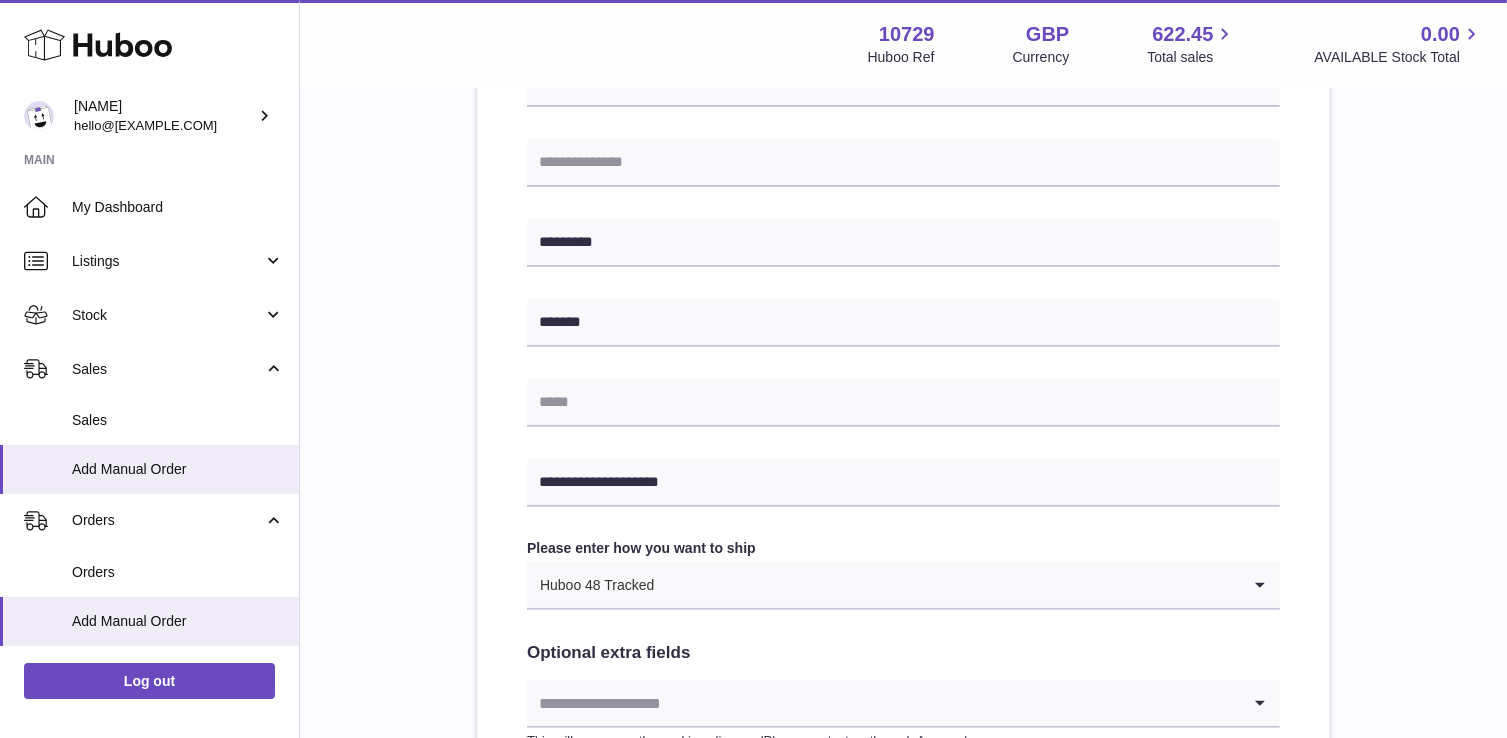scroll, scrollTop: 1008, scrollLeft: 0, axis: vertical 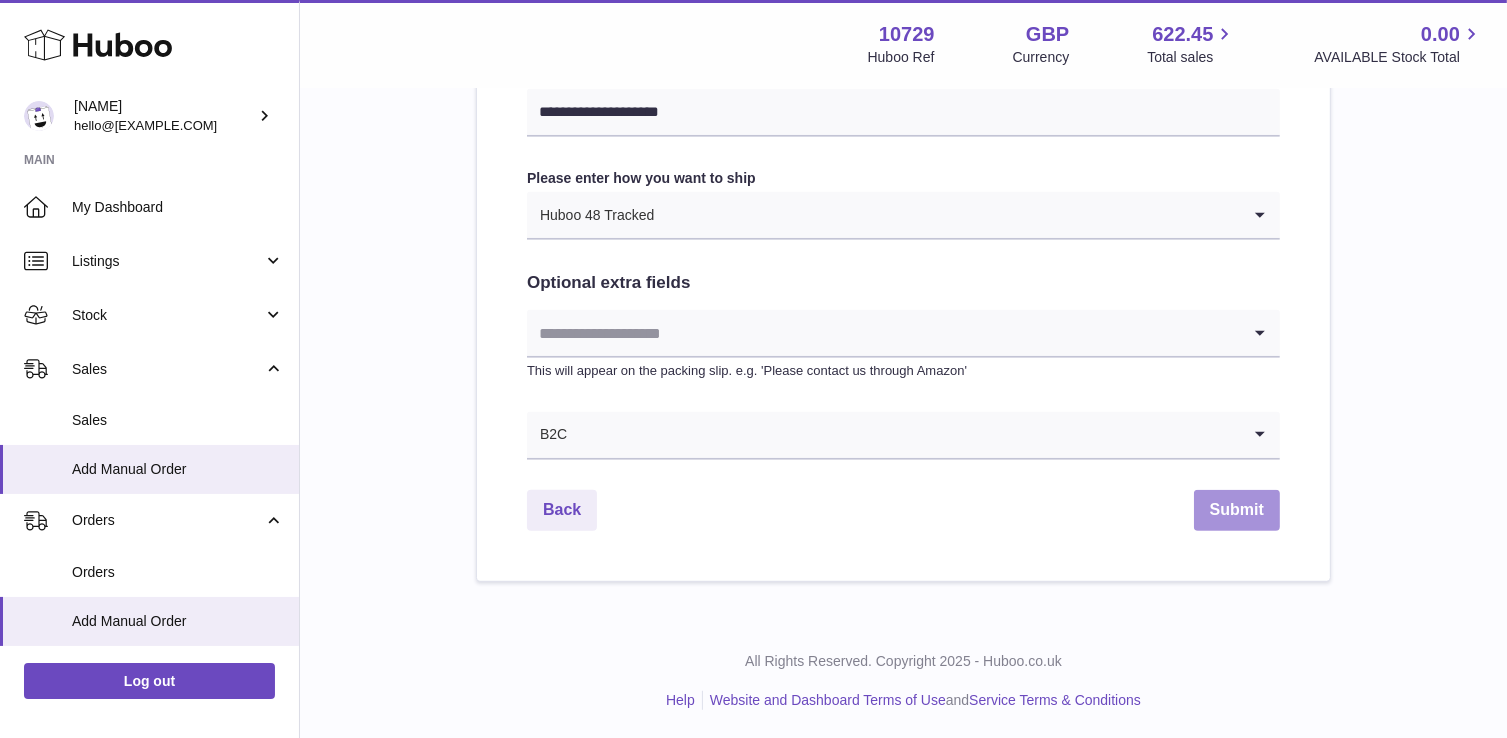 click on "Submit" at bounding box center (1237, 510) 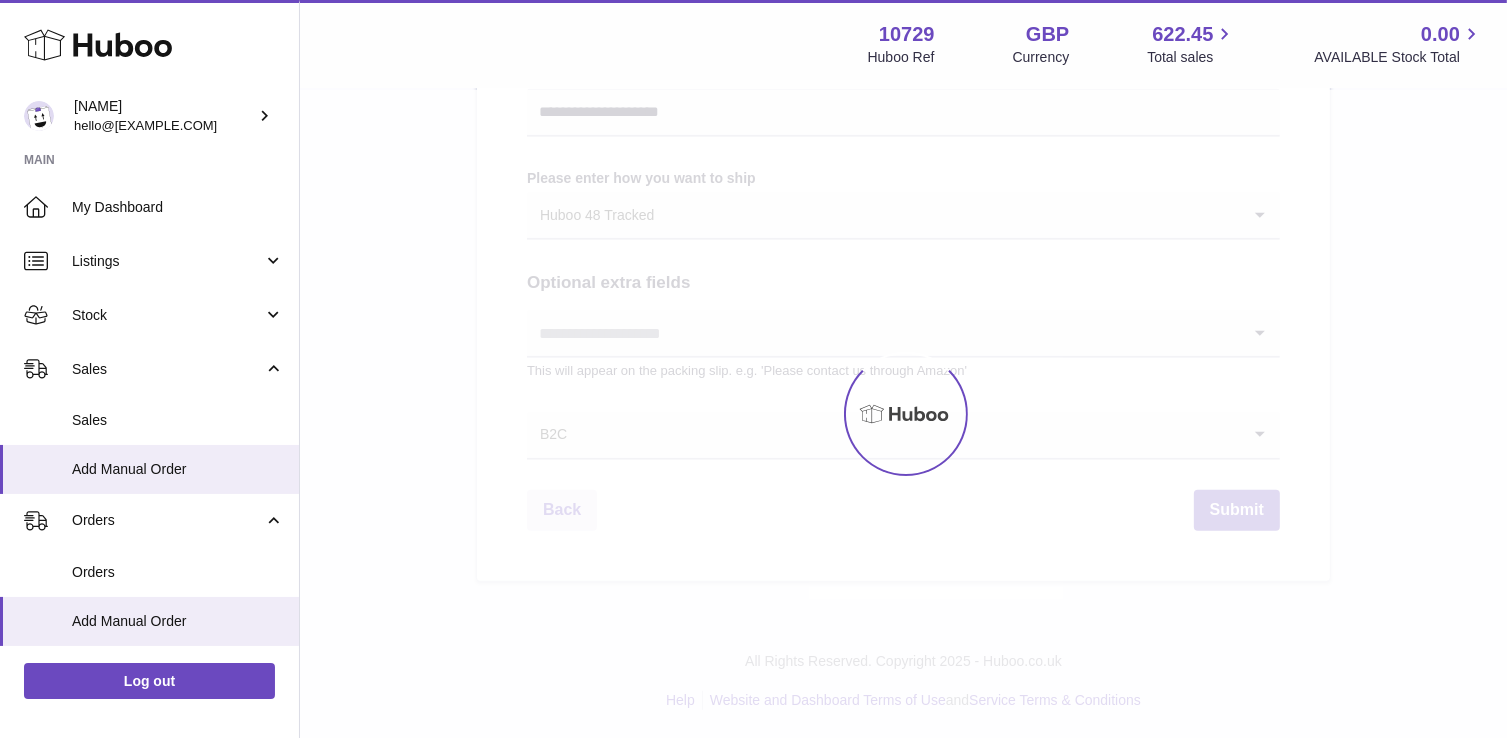click at bounding box center (903, 414) 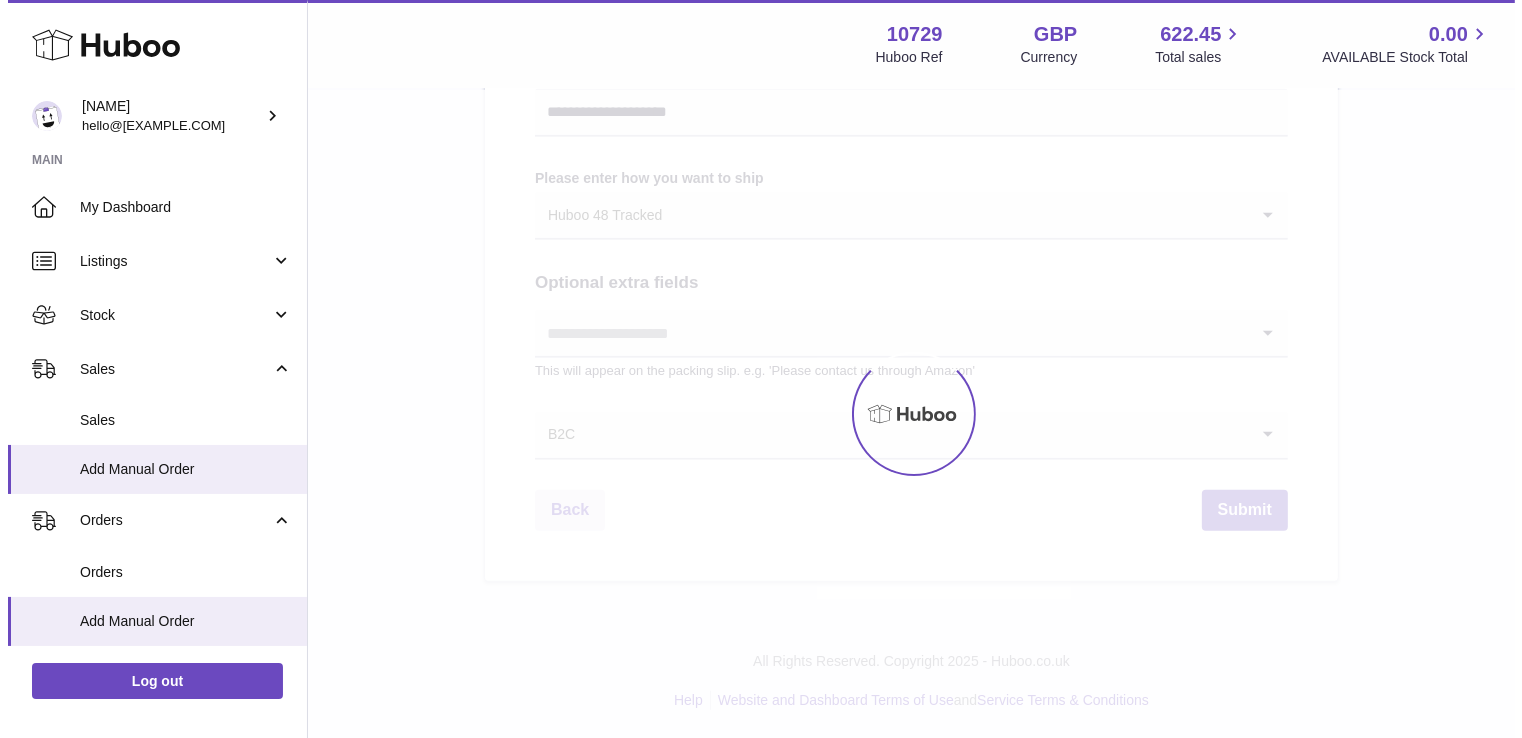 scroll, scrollTop: 0, scrollLeft: 0, axis: both 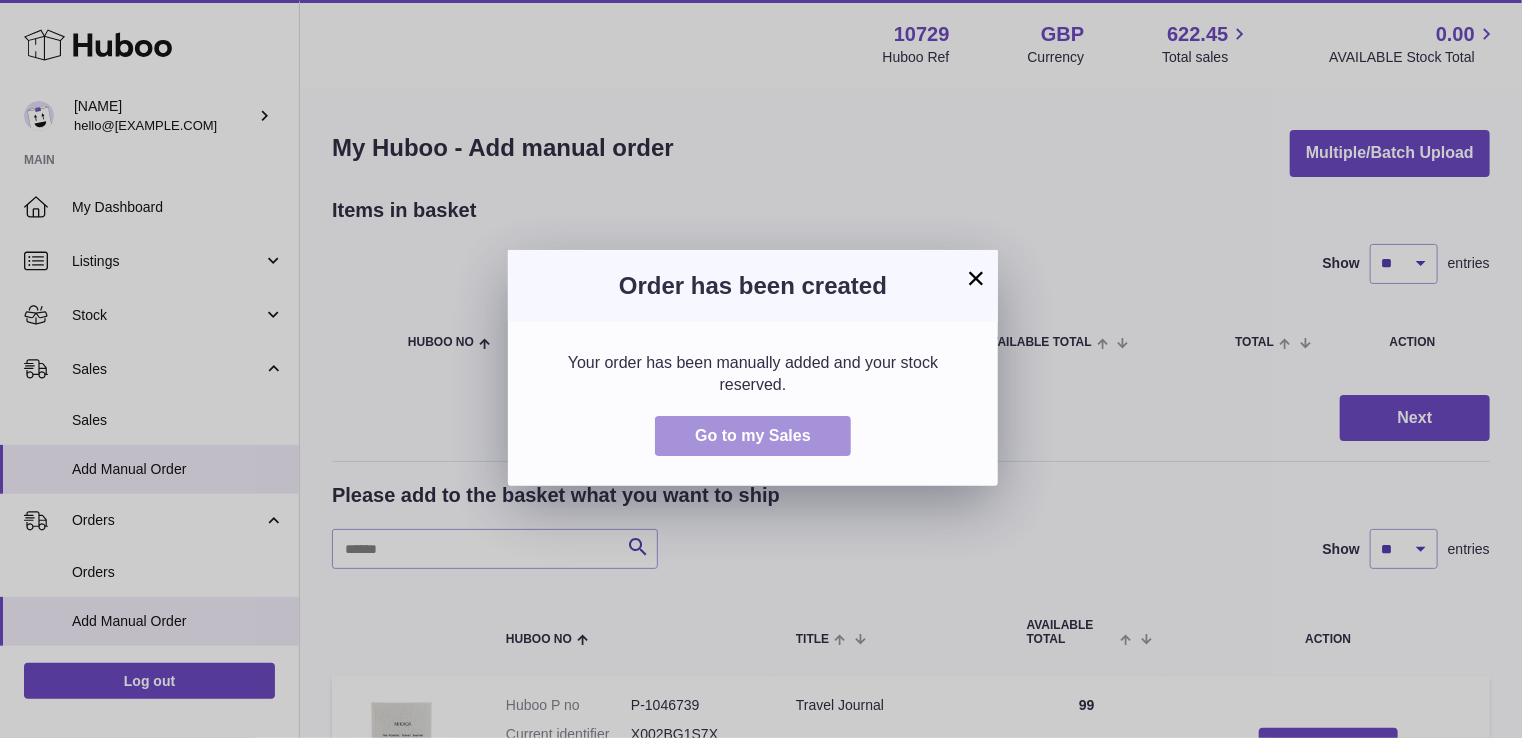 click on "Go to my Sales" at bounding box center [753, 436] 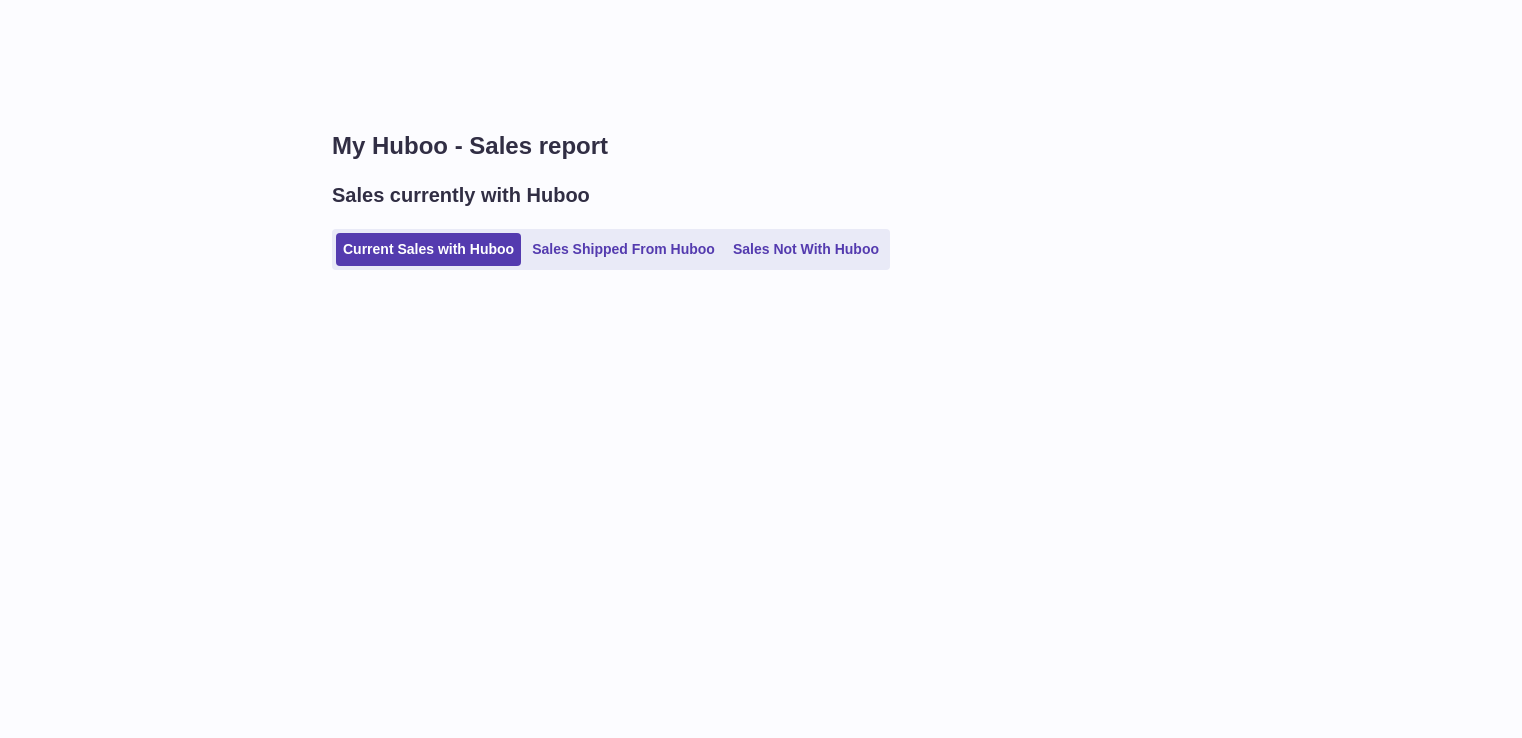 scroll, scrollTop: 0, scrollLeft: 0, axis: both 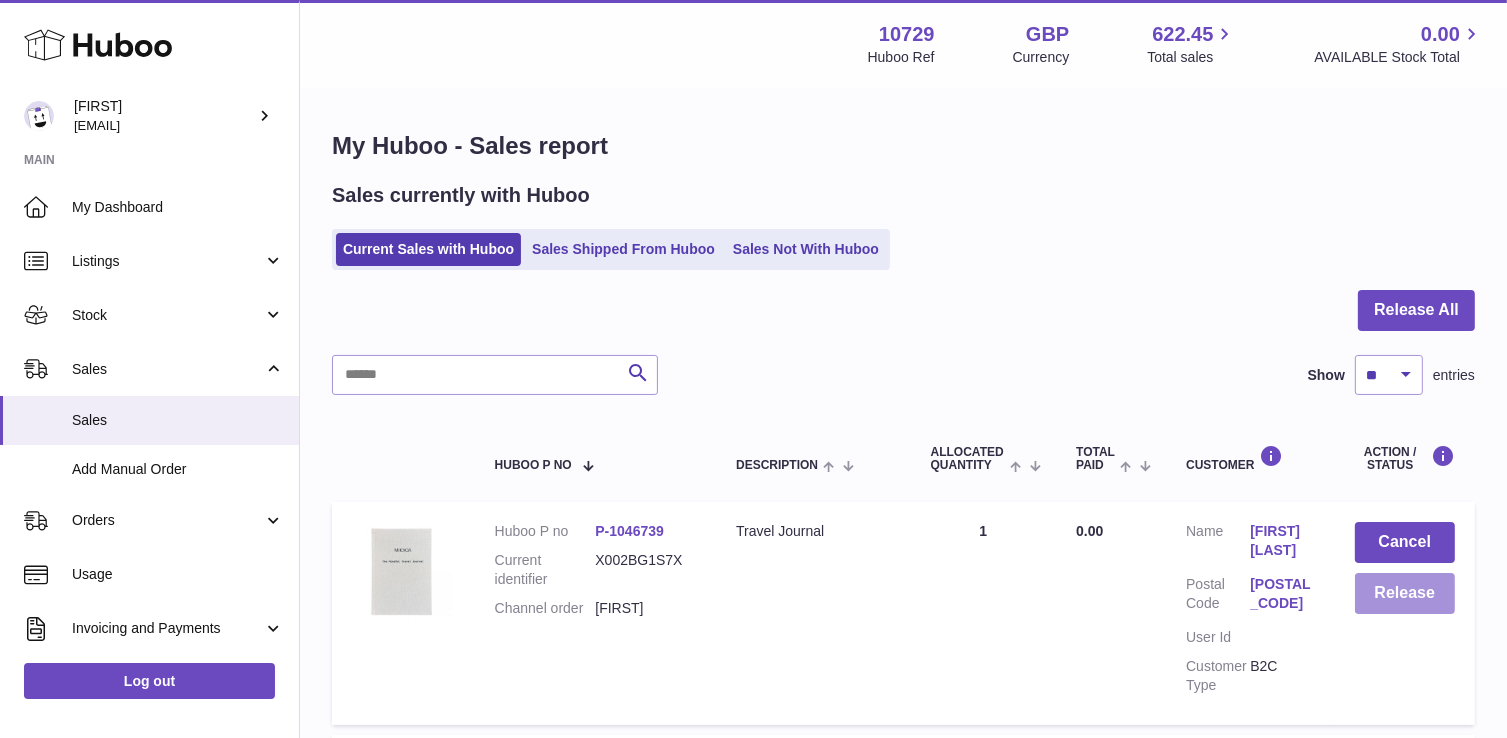 click on "Release" at bounding box center (1405, 593) 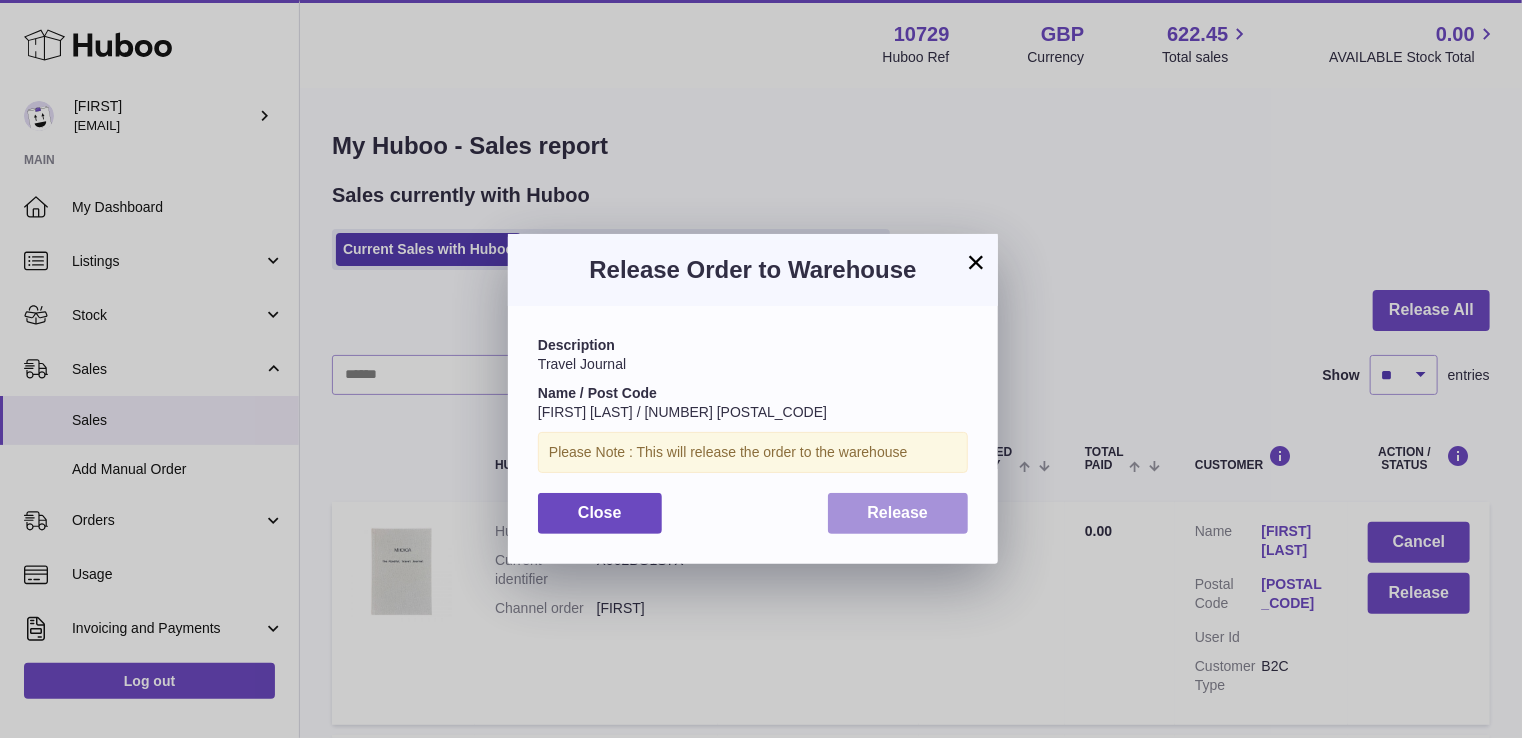 click on "Release" at bounding box center [898, 512] 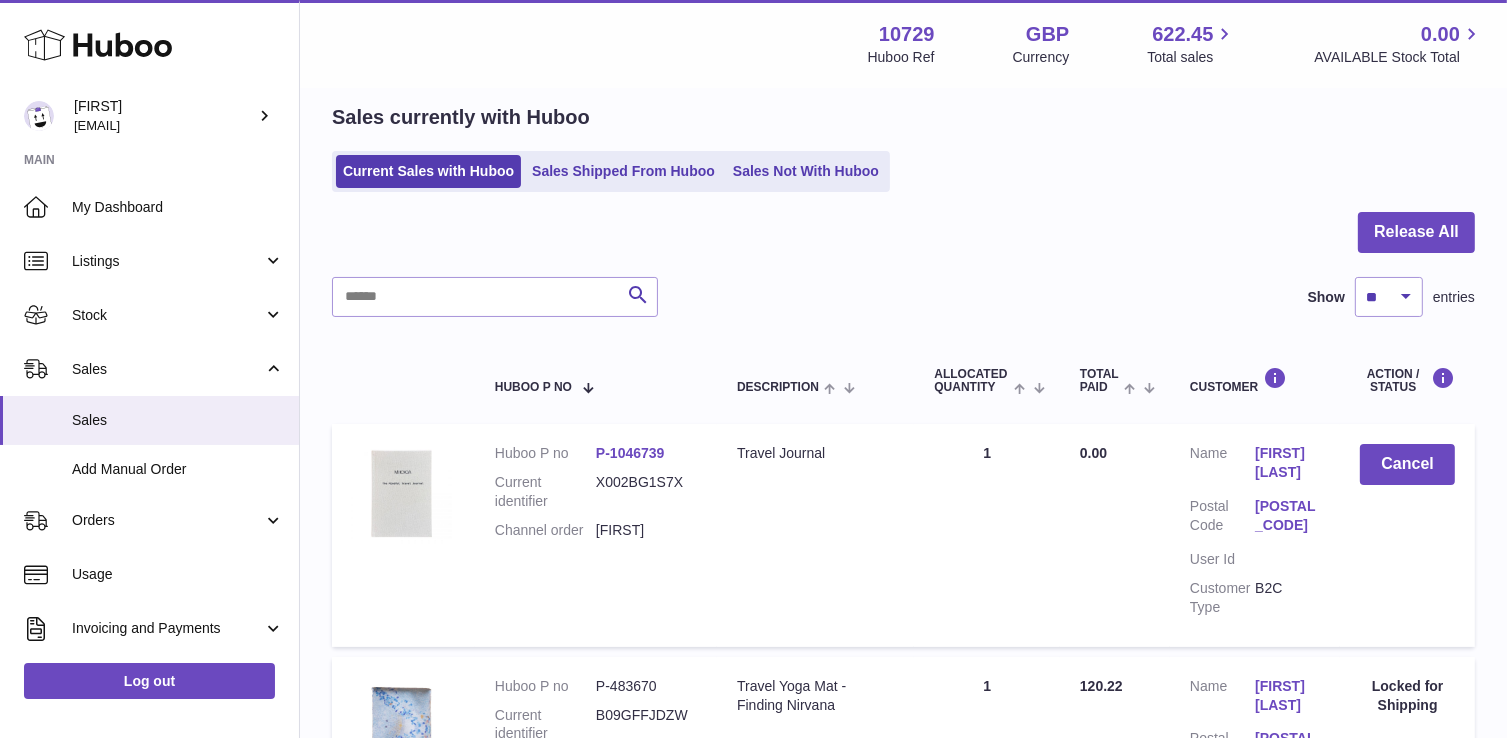 scroll, scrollTop: 0, scrollLeft: 0, axis: both 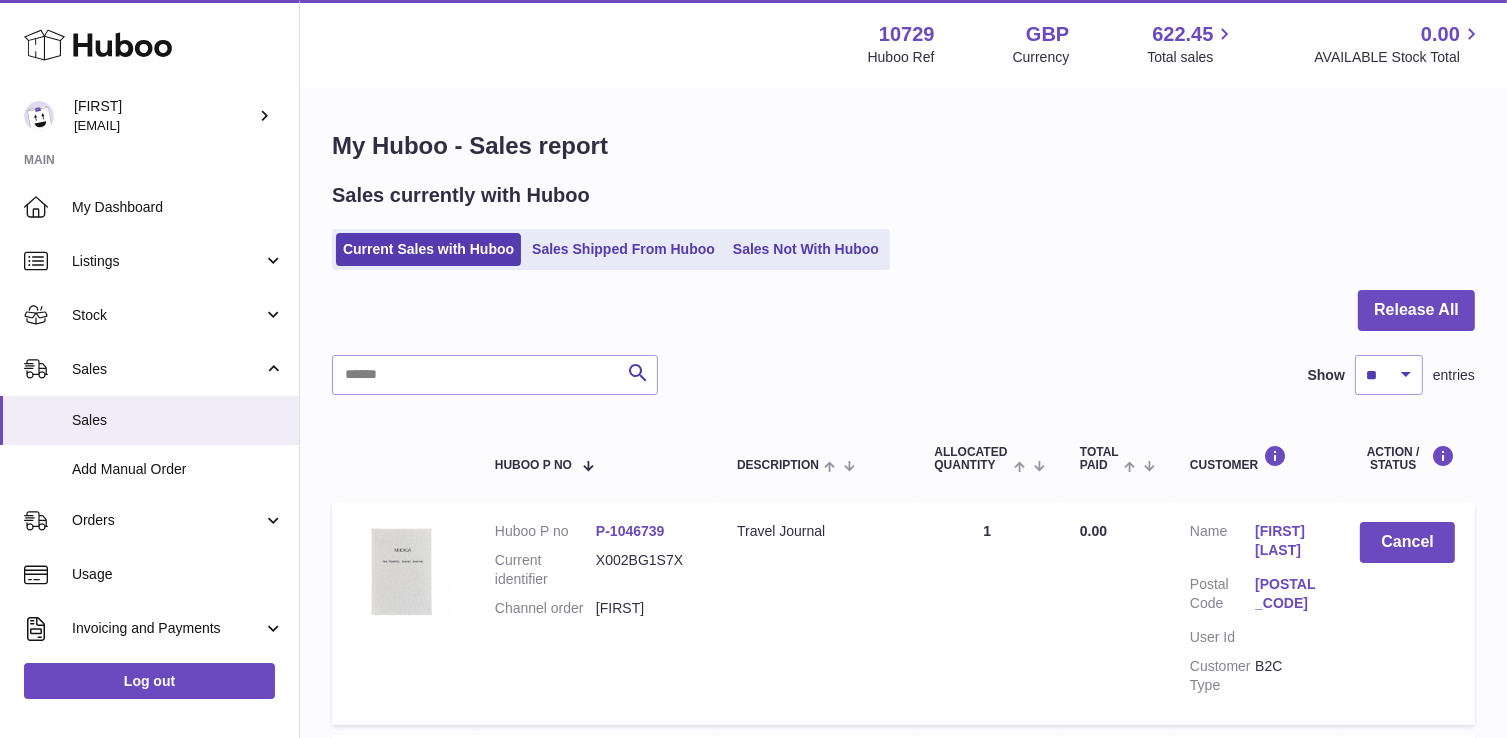 click on "My Huboo - Sales report" at bounding box center [903, 146] 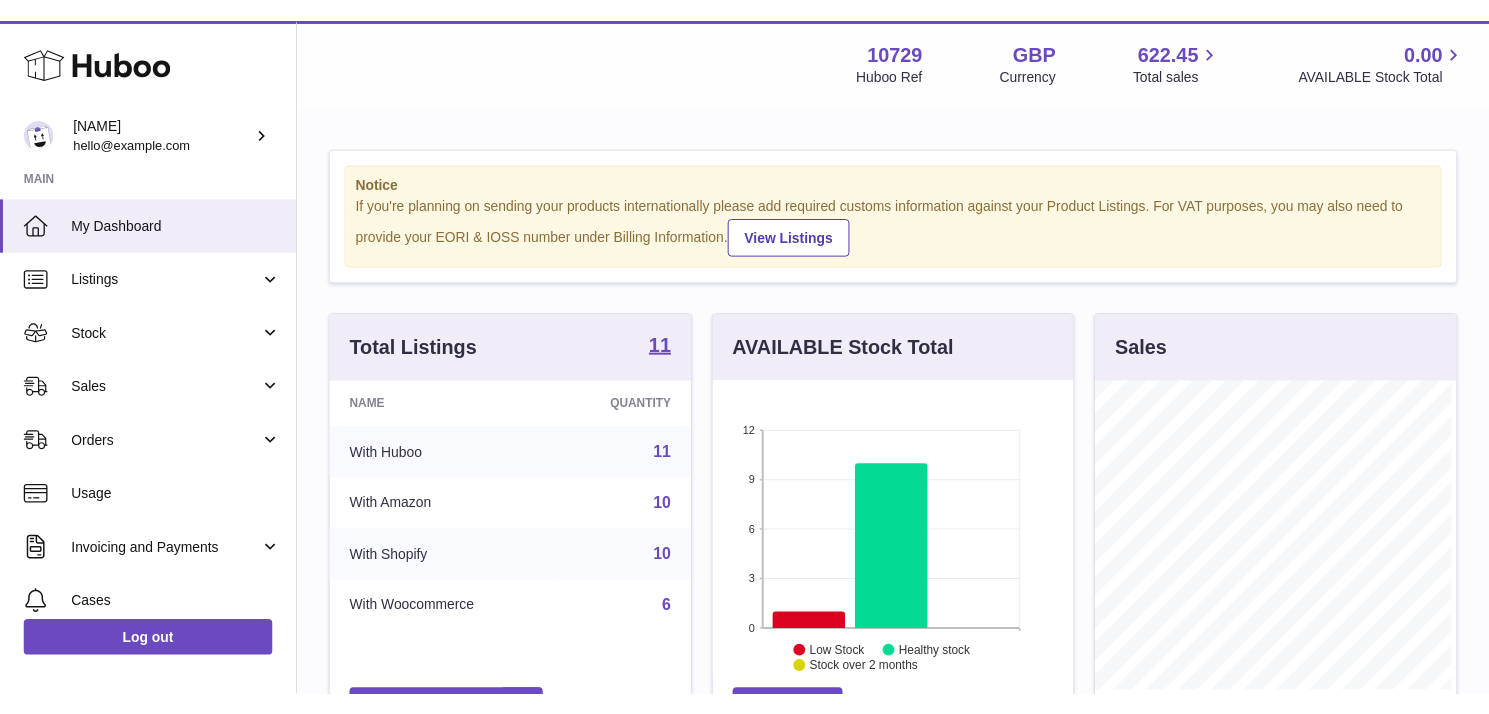 scroll, scrollTop: 0, scrollLeft: 0, axis: both 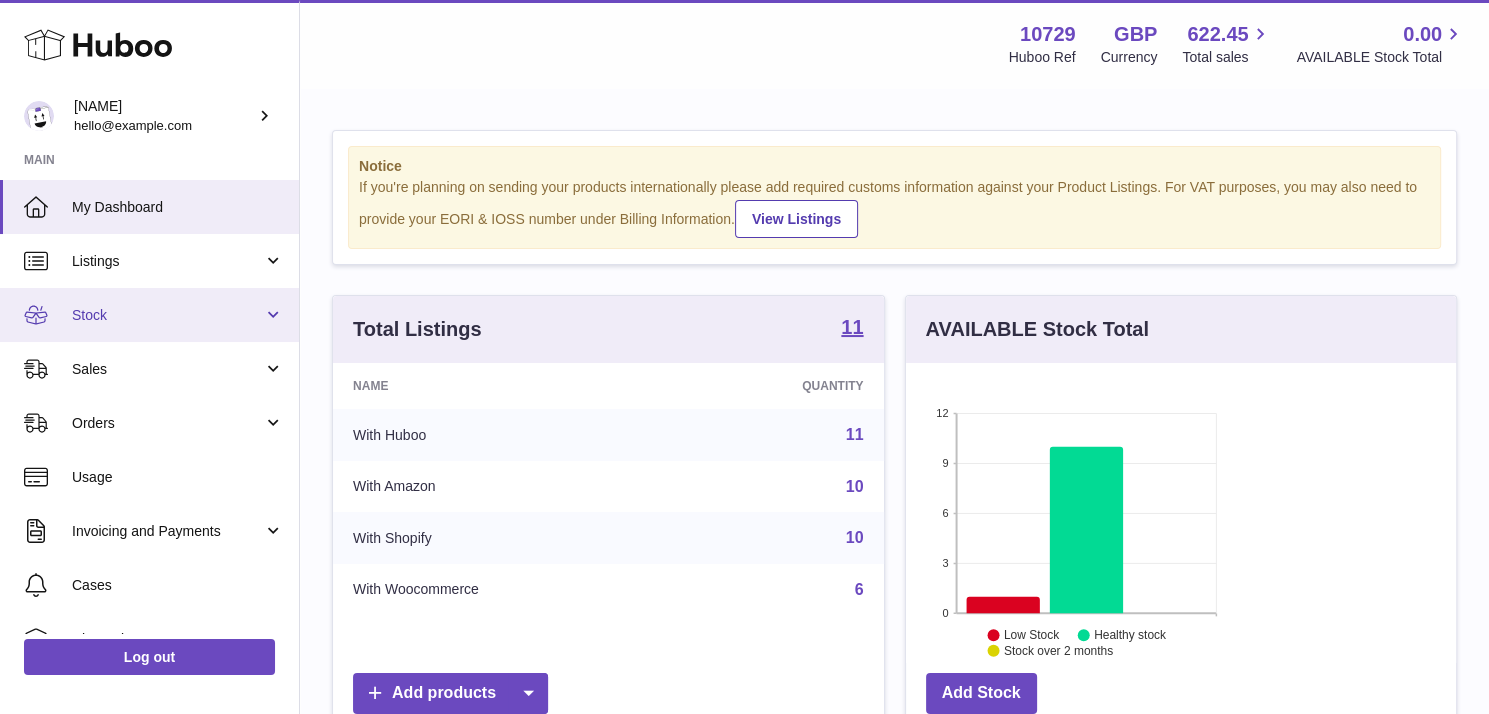 click on "Stock" at bounding box center (167, 315) 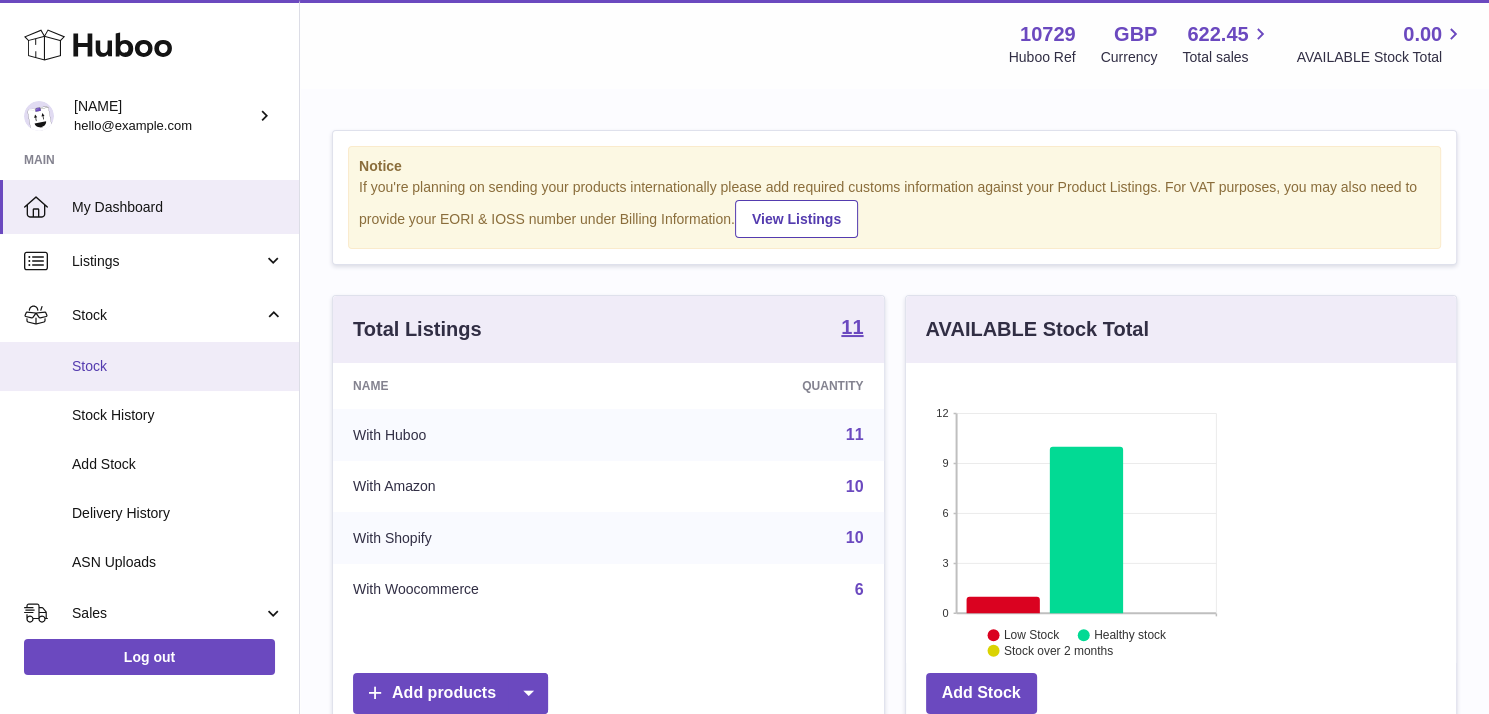click on "Stock" at bounding box center (178, 366) 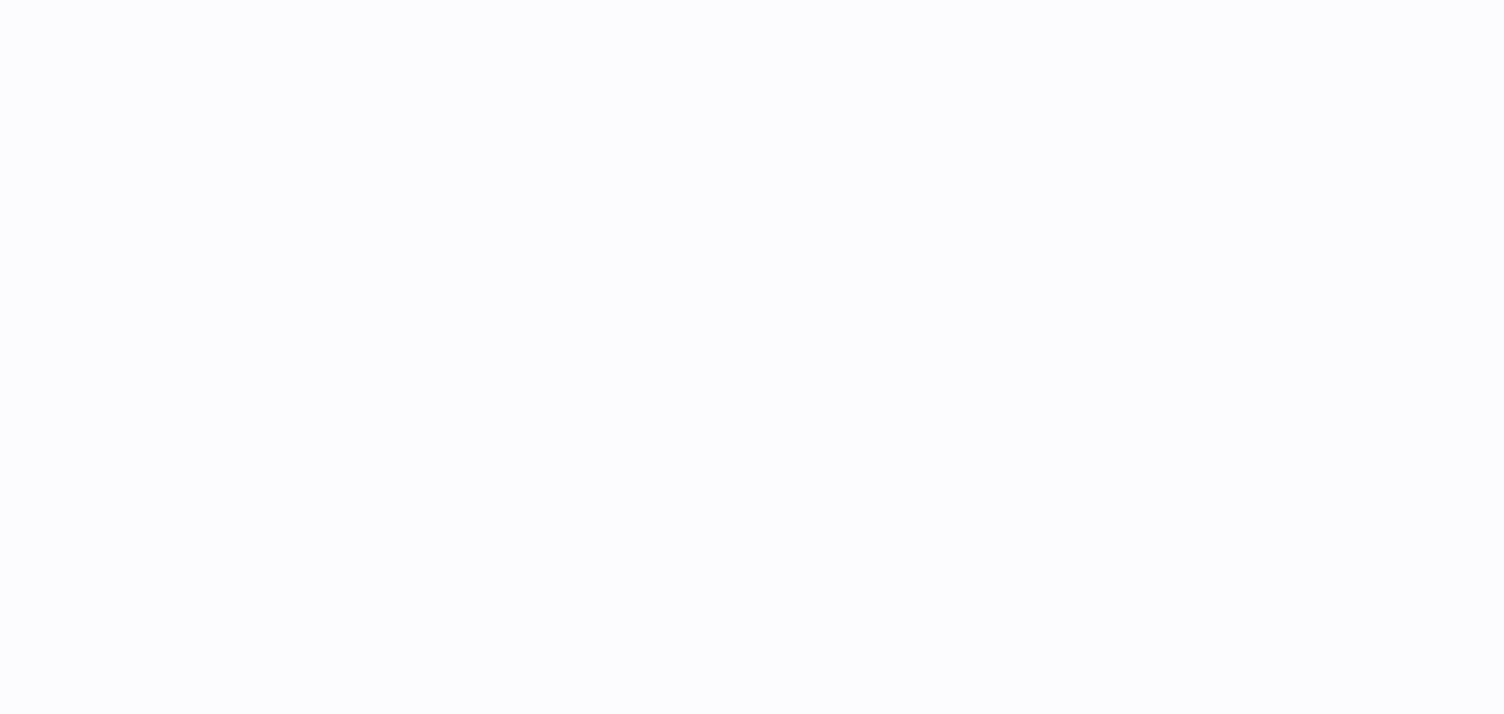 scroll, scrollTop: 0, scrollLeft: 0, axis: both 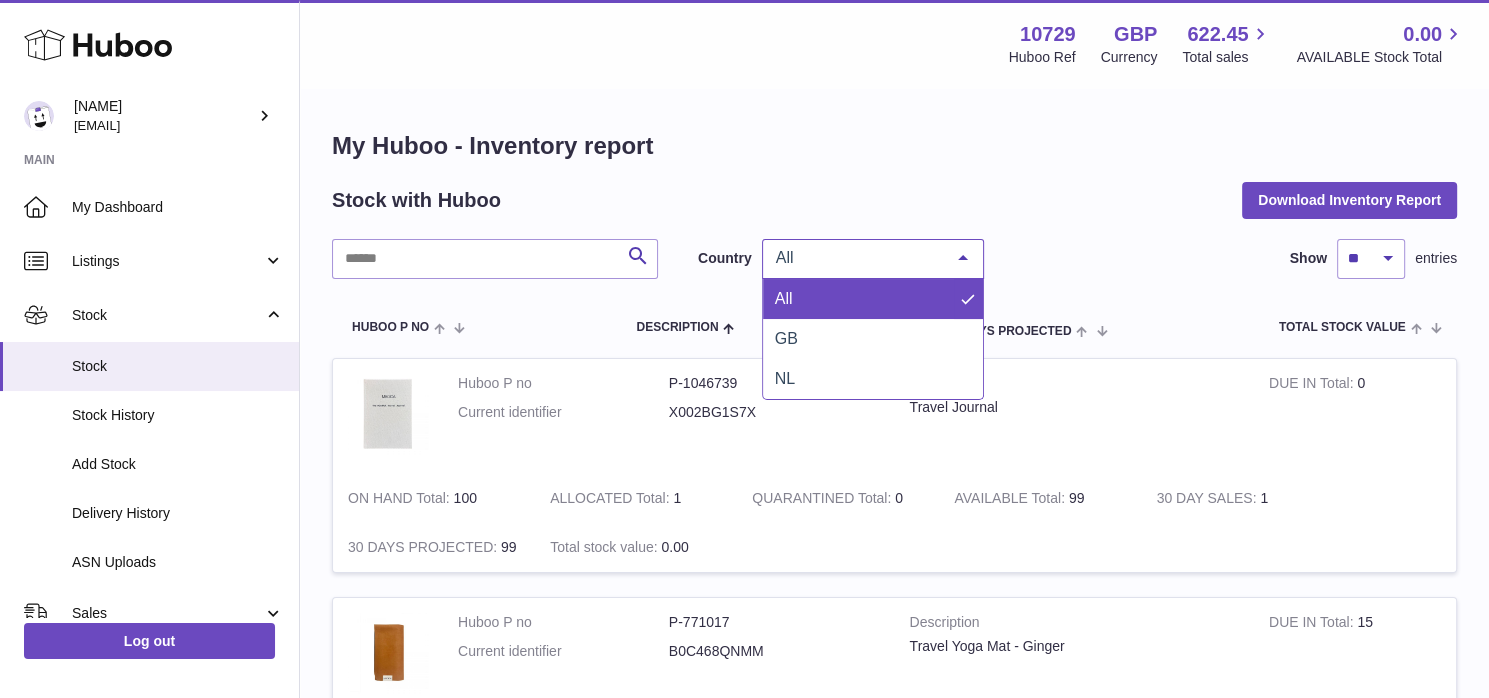 click at bounding box center (963, 259) 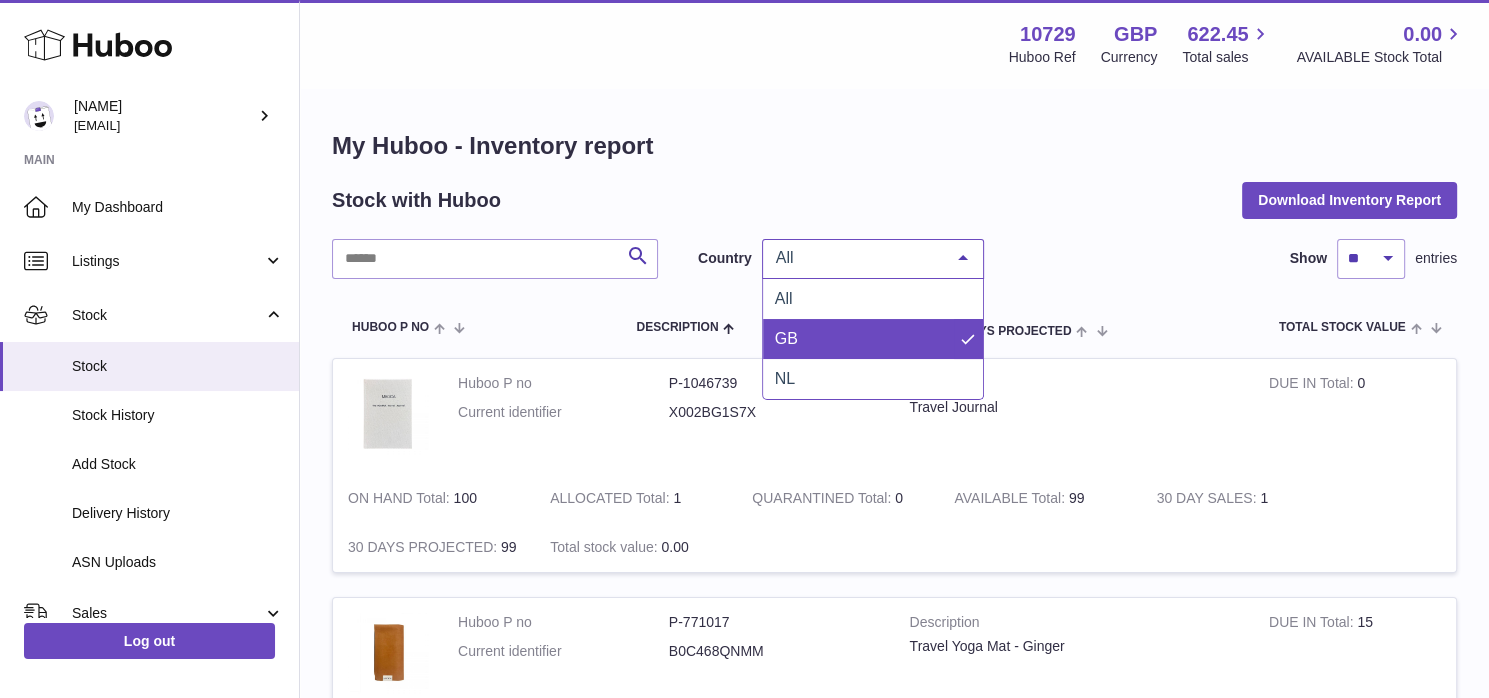 click on "GB" at bounding box center (873, 339) 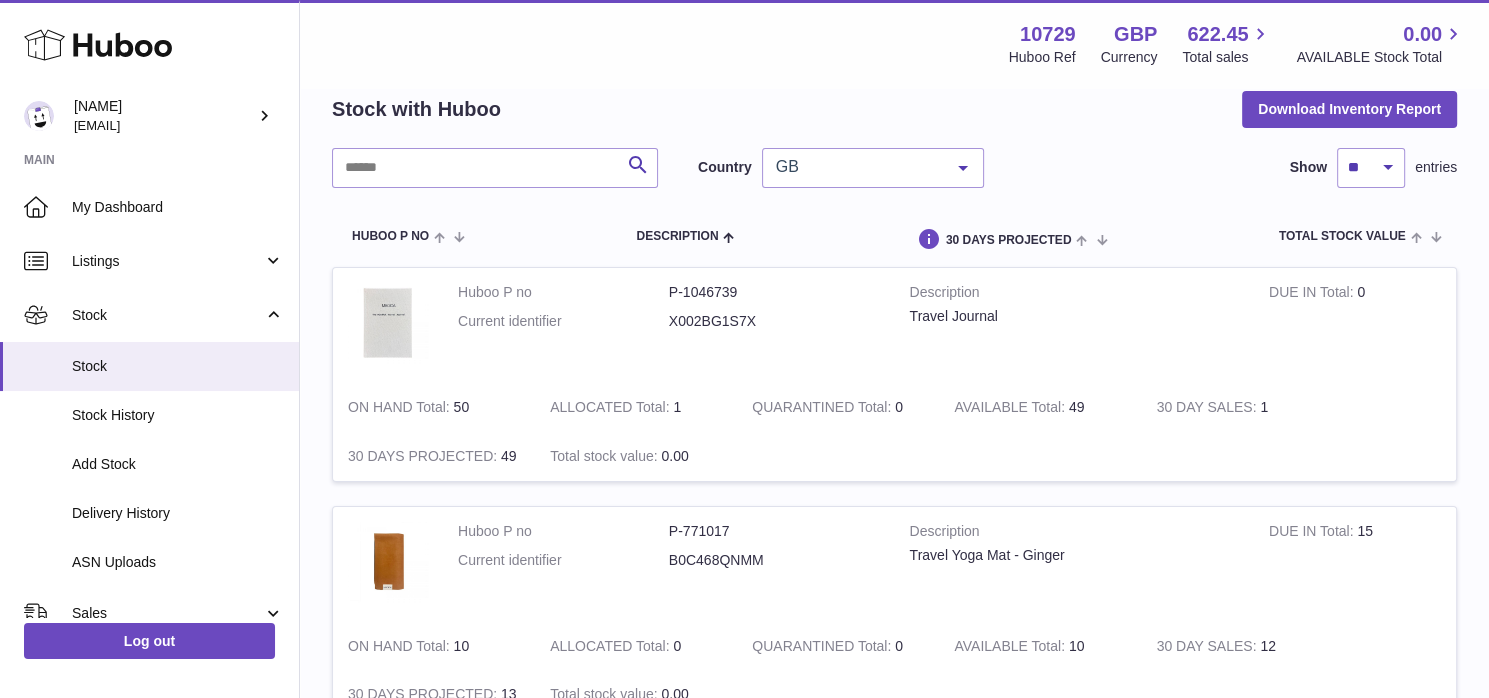 scroll, scrollTop: 0, scrollLeft: 0, axis: both 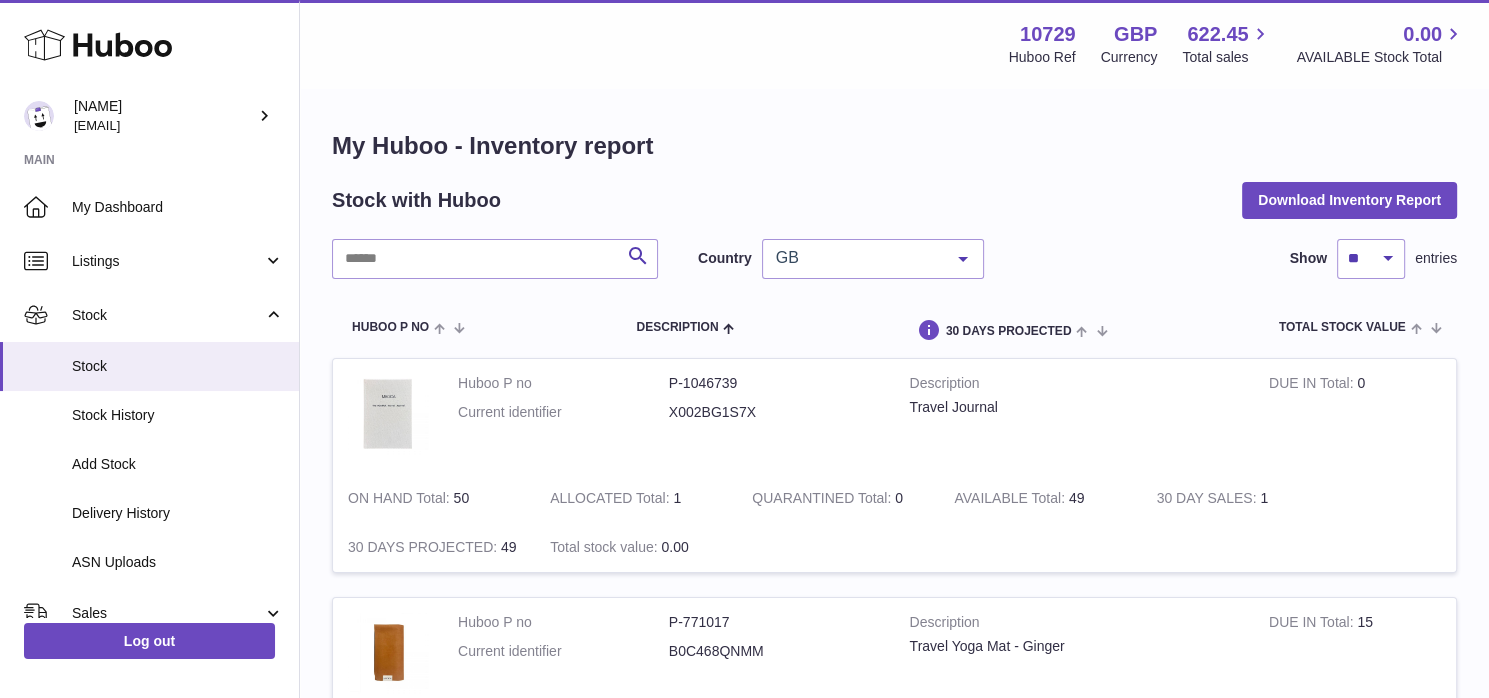 click on "GB" at bounding box center (857, 258) 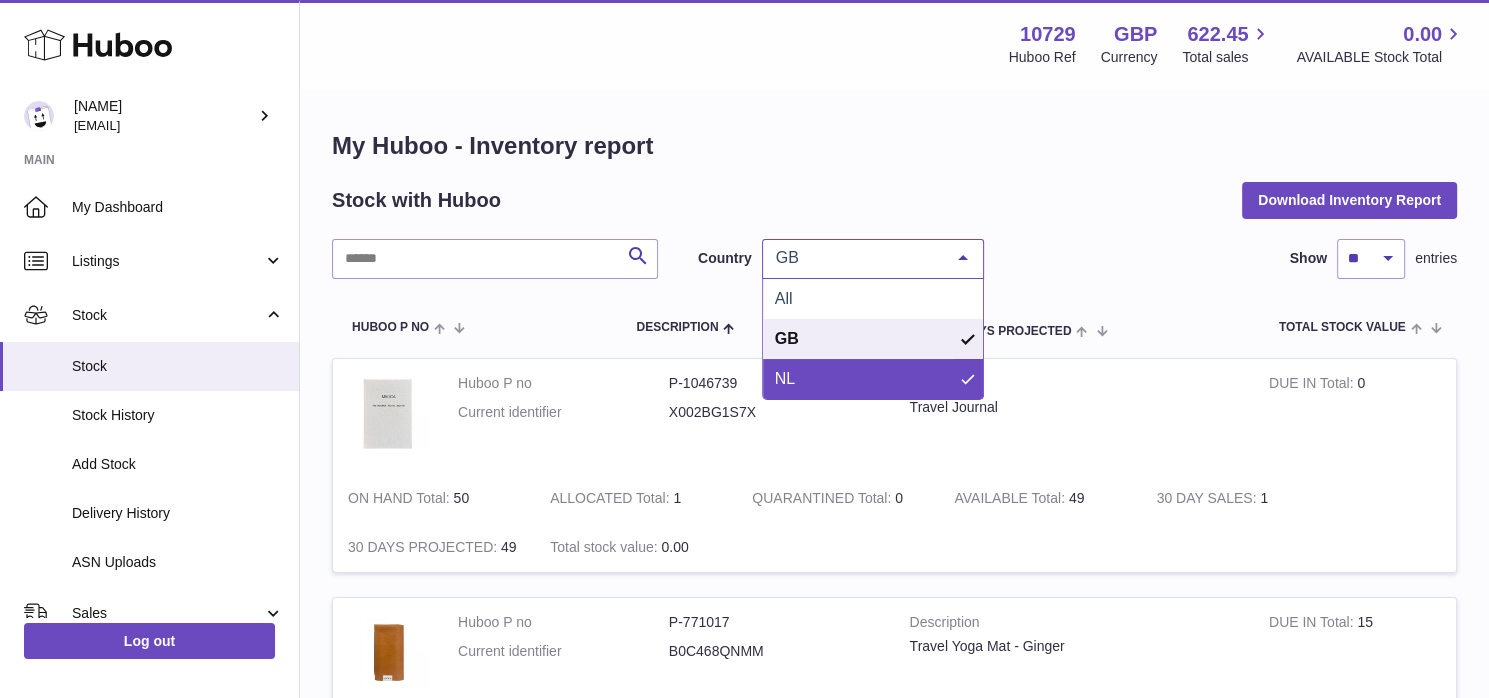 click on "NL" at bounding box center (873, 379) 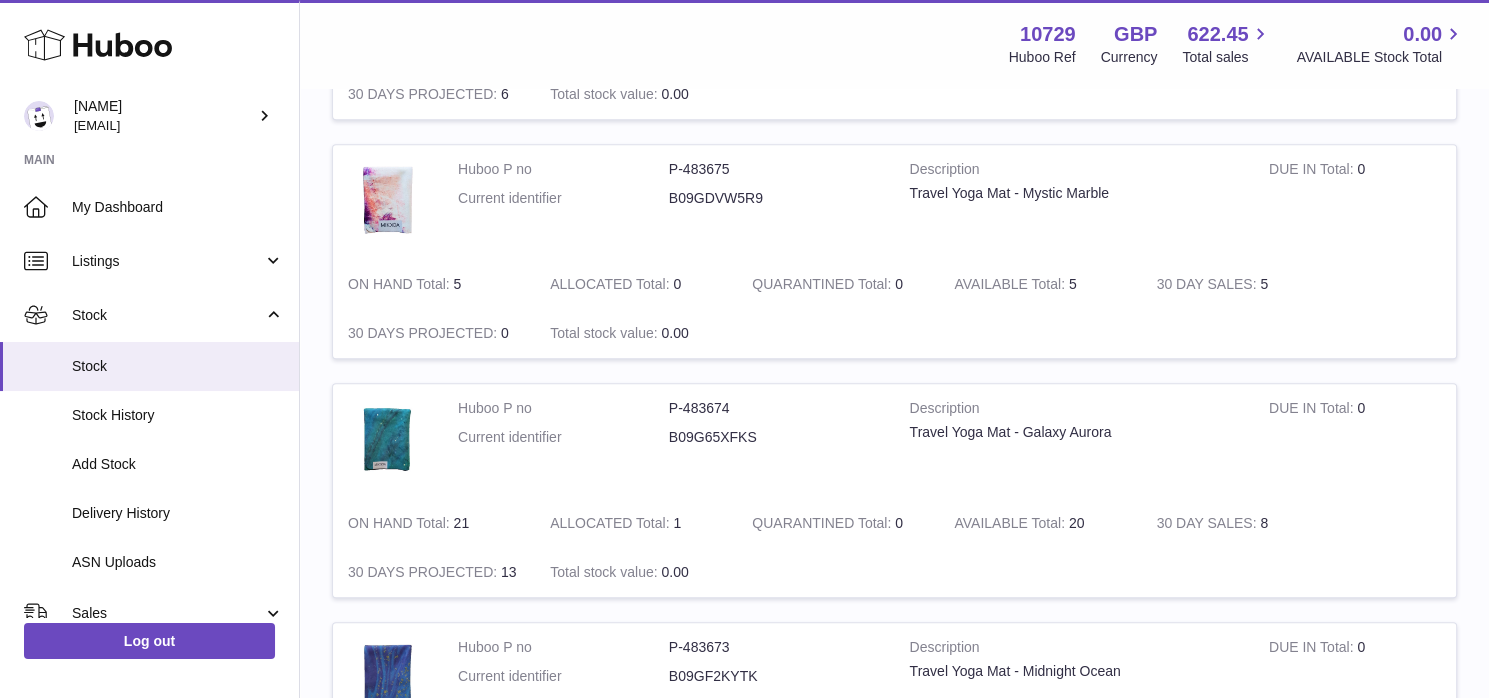 scroll, scrollTop: 1408, scrollLeft: 3, axis: both 